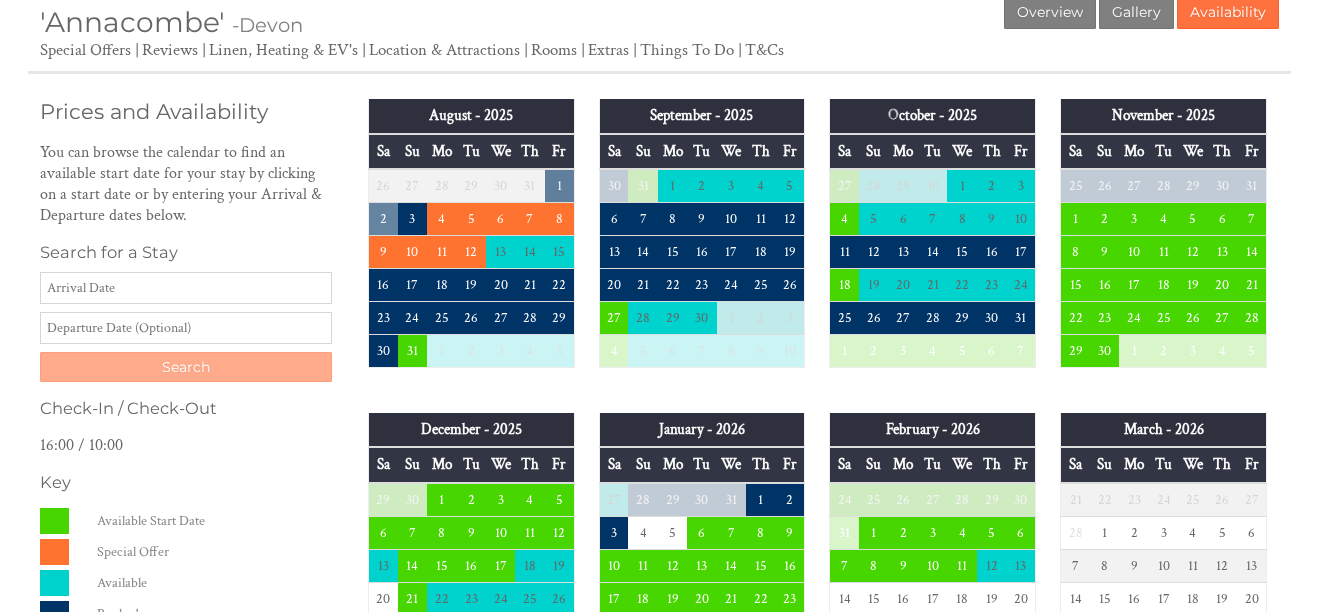 scroll, scrollTop: 375, scrollLeft: 0, axis: vertical 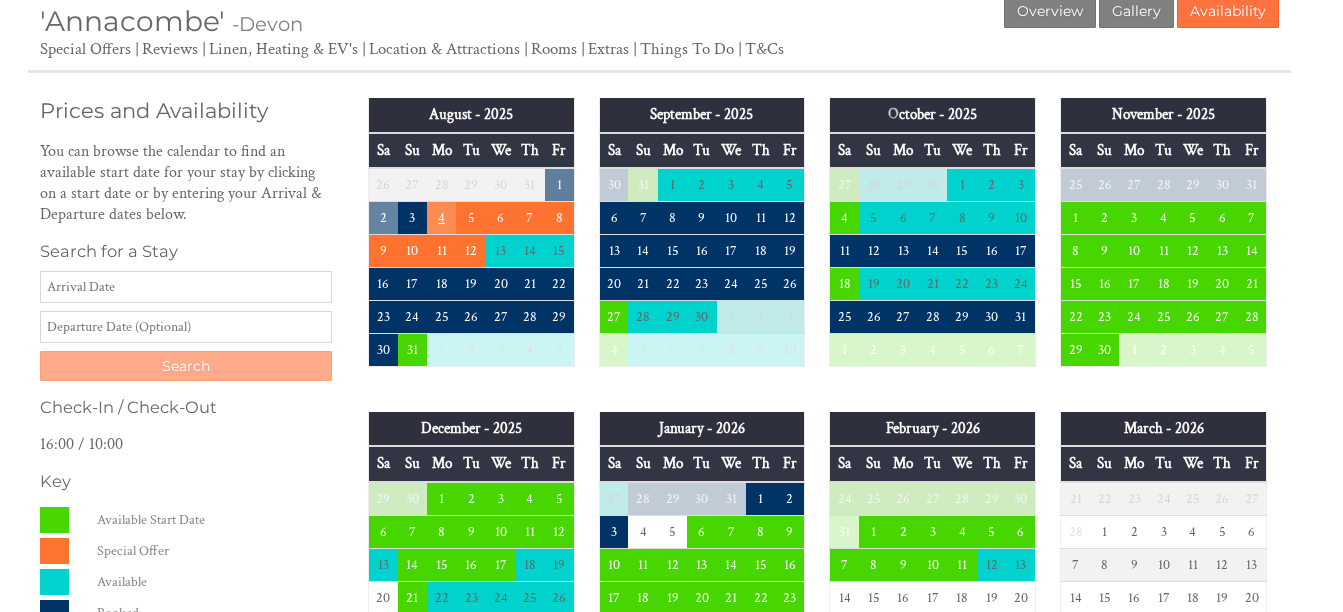 click on "4" at bounding box center [441, 218] 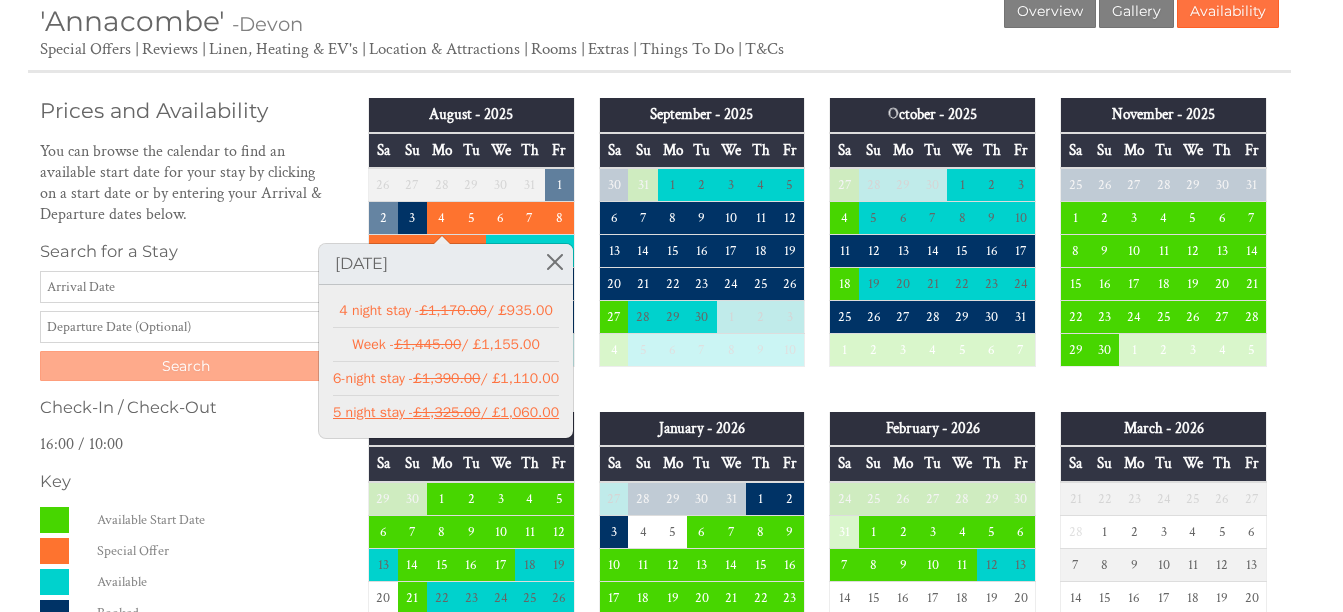 click on "£1,325.00" at bounding box center (446, 412) 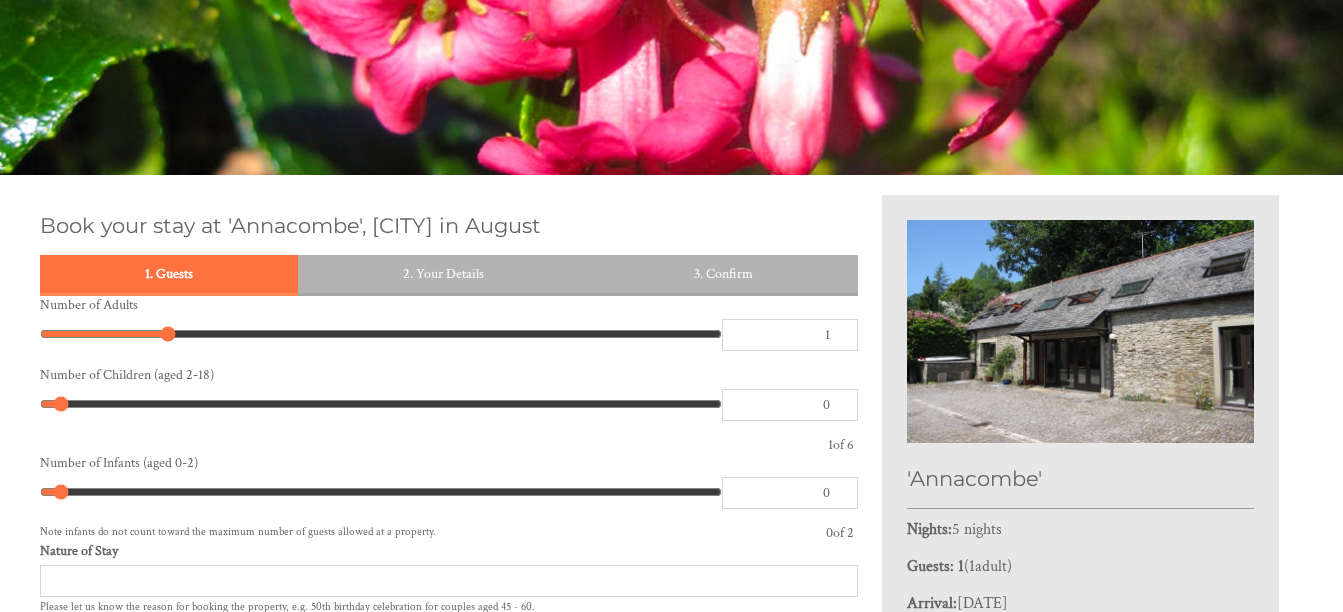 scroll, scrollTop: 178, scrollLeft: 0, axis: vertical 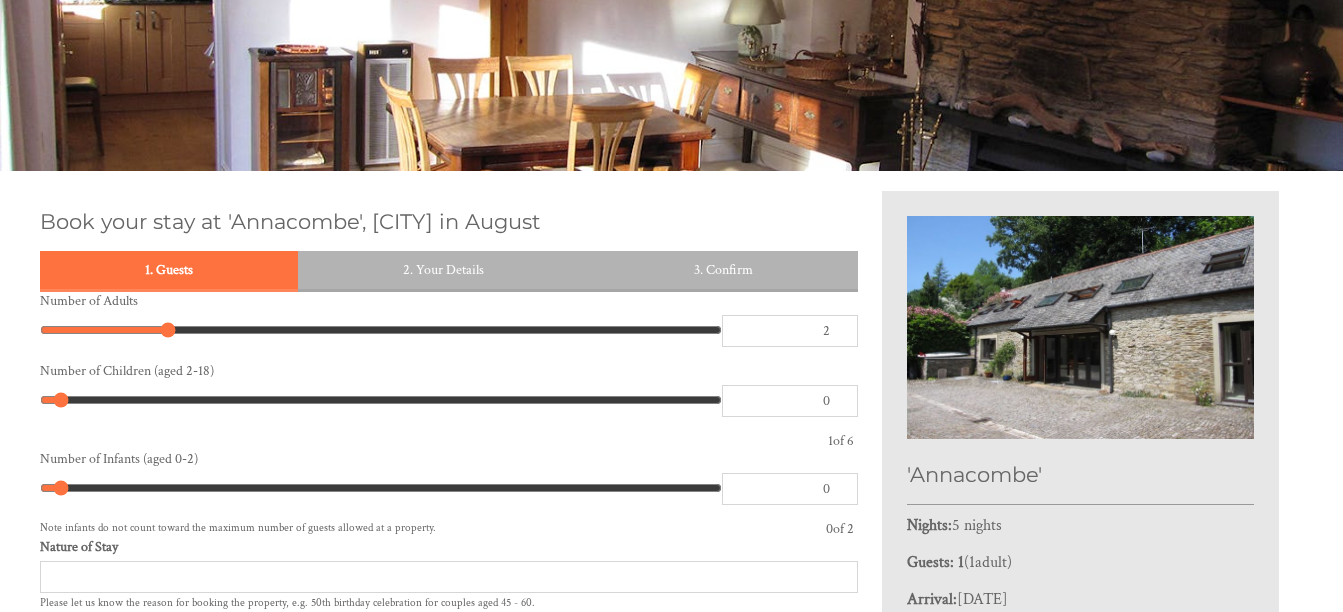 type on "2" 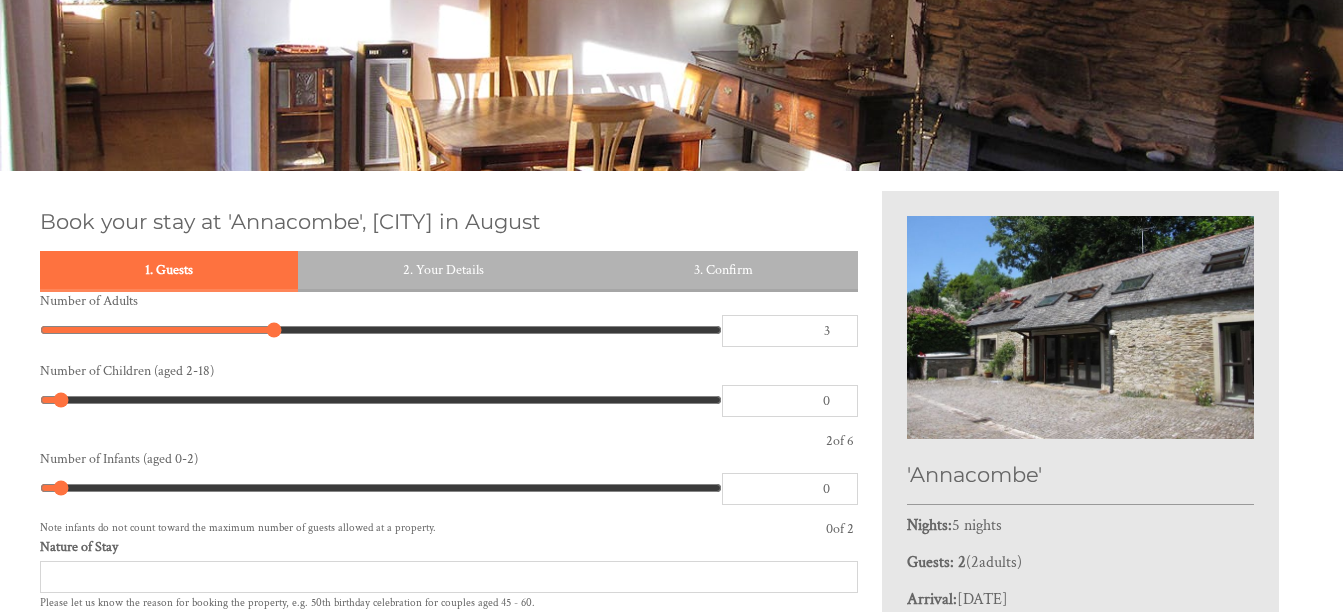 type on "3" 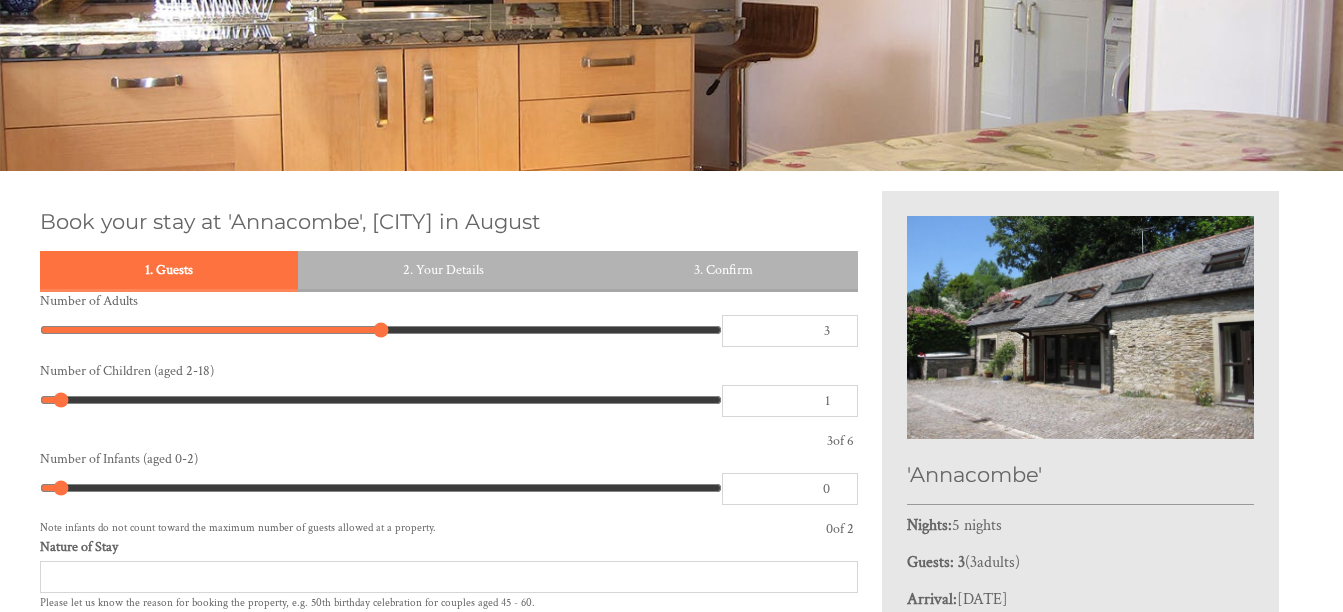 type on "1" 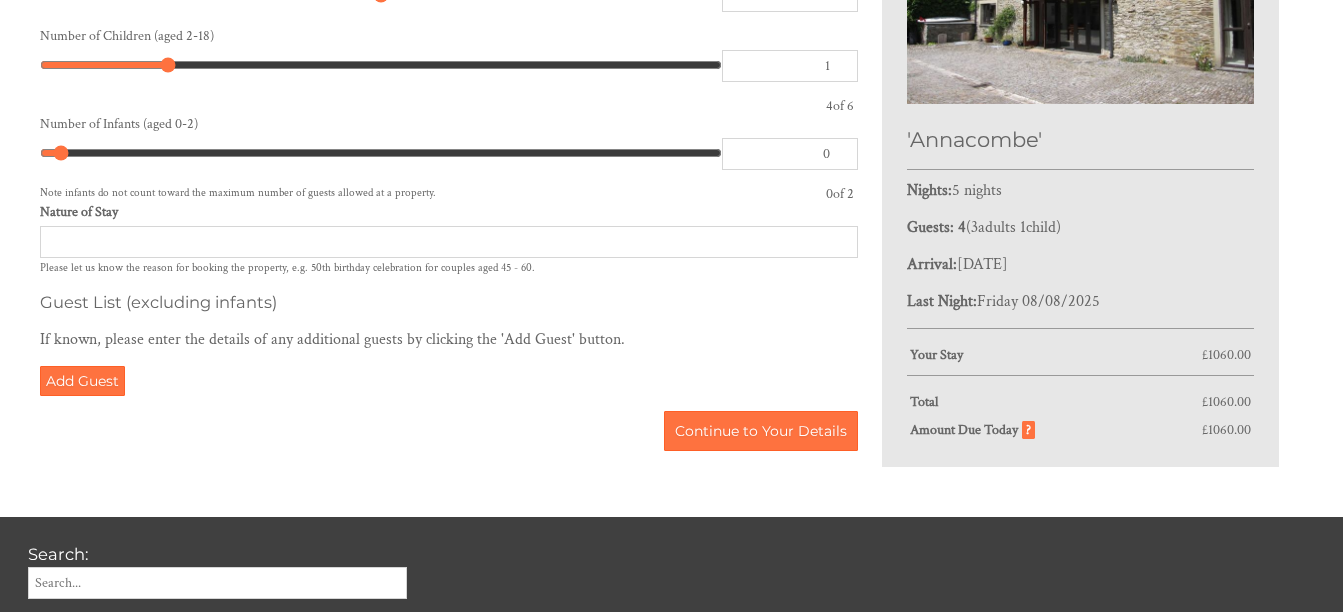 scroll, scrollTop: 514, scrollLeft: 0, axis: vertical 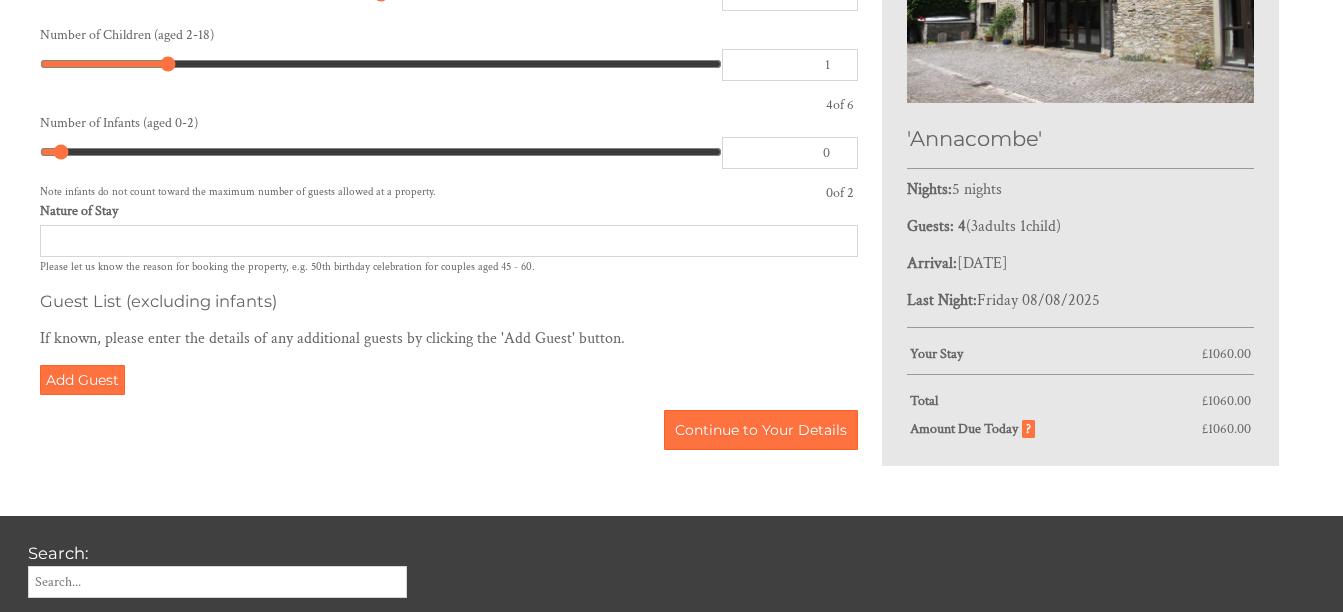 click on "Nature of Stay" at bounding box center (449, 241) 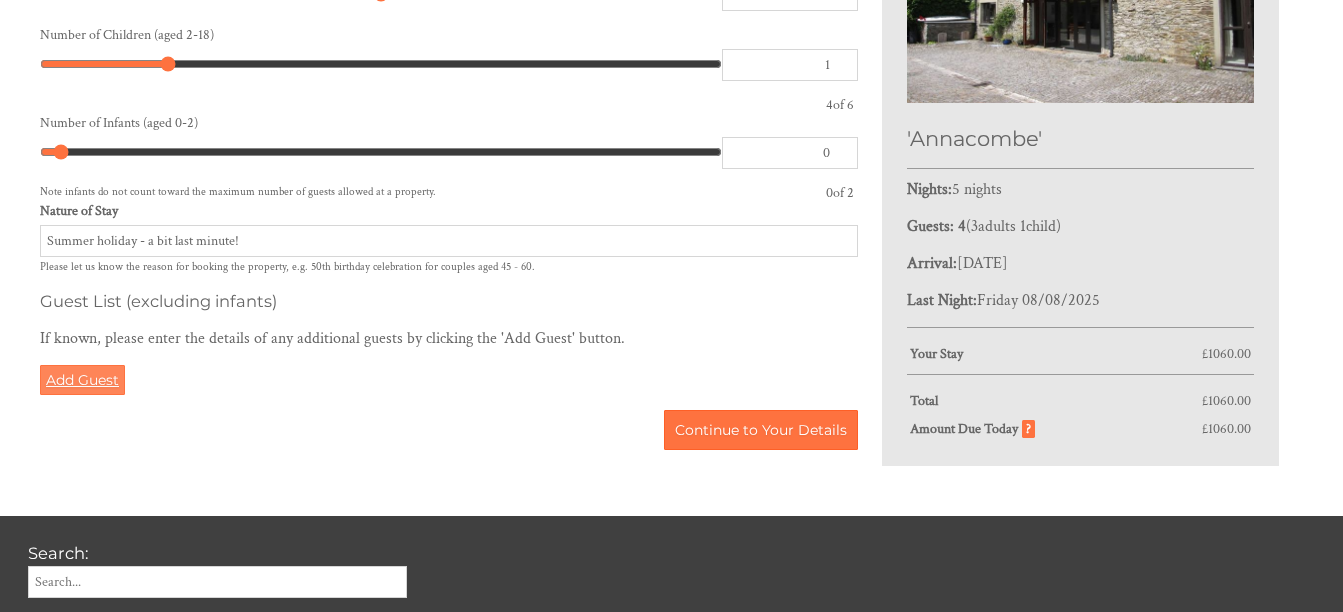 type on "Summer holiday - a bit last minute!" 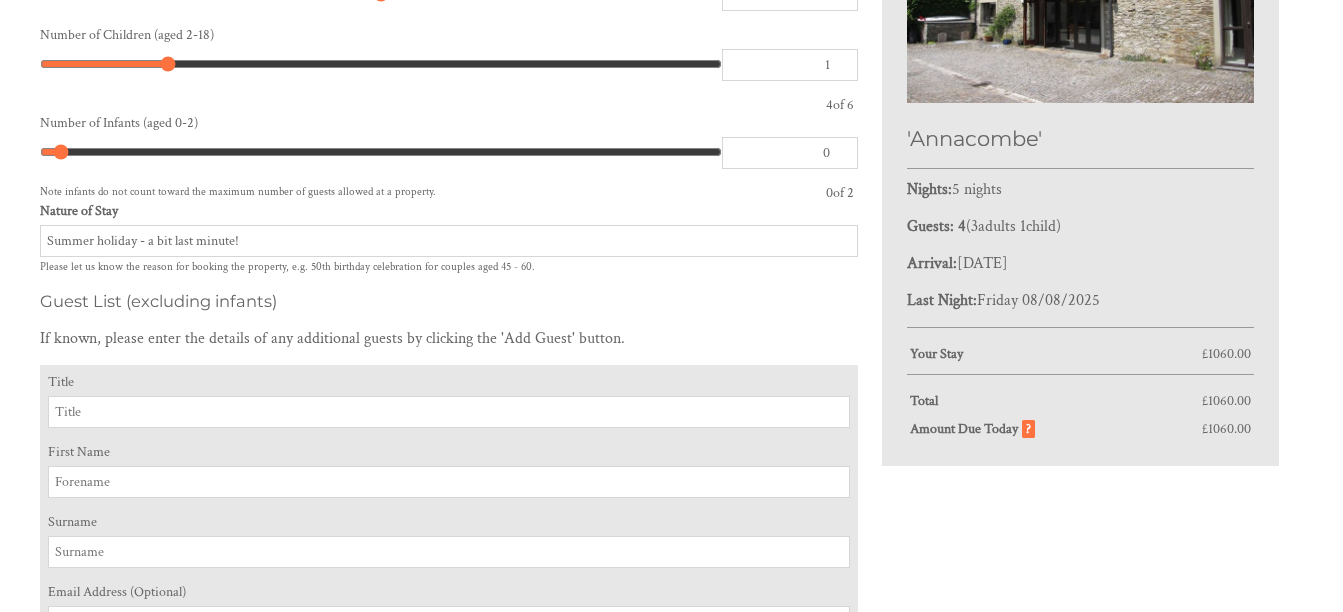 click on "Title" at bounding box center [449, 412] 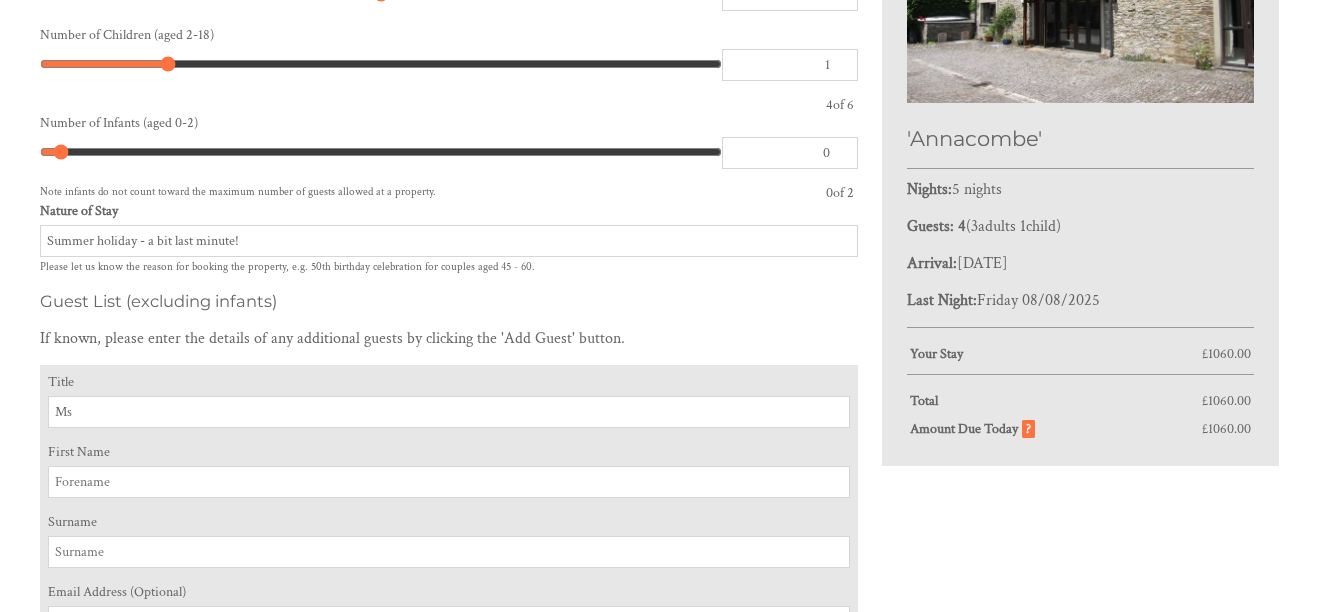type on "Ms" 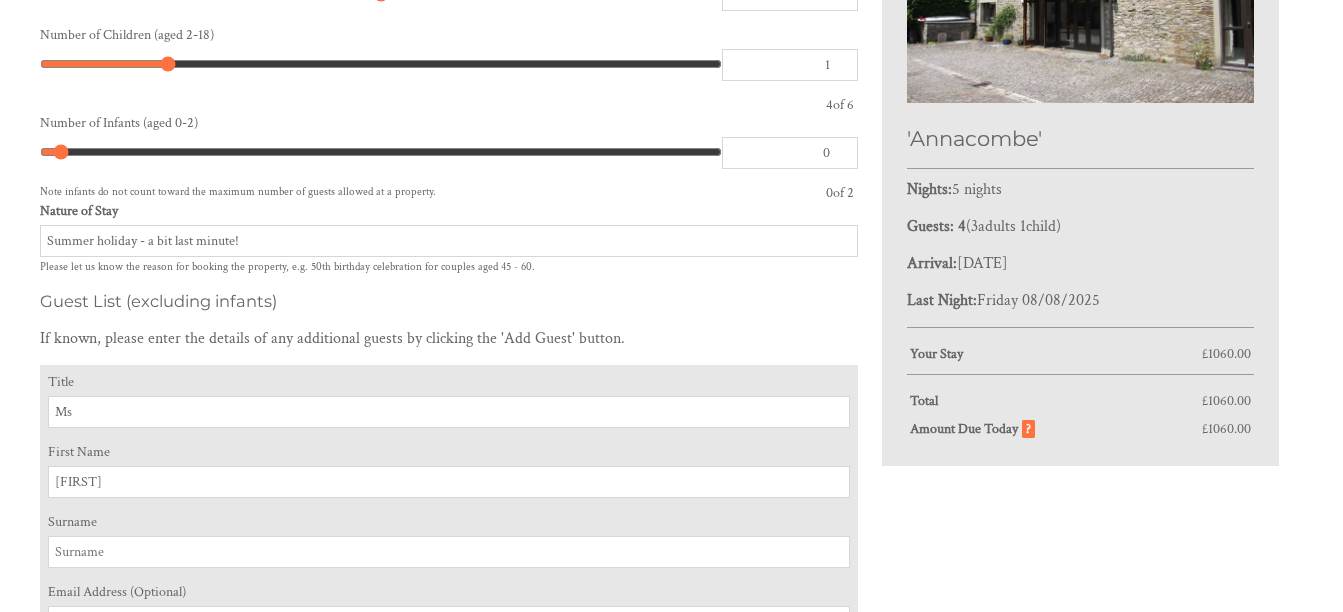 type on "Celia" 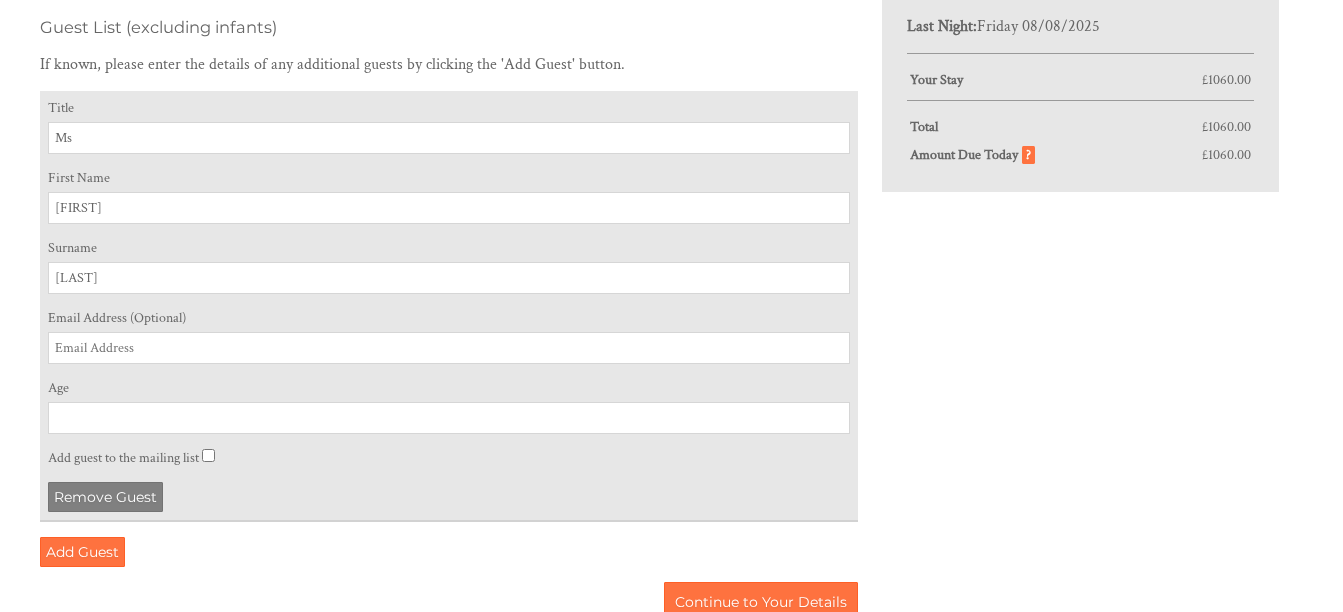 scroll, scrollTop: 804, scrollLeft: 0, axis: vertical 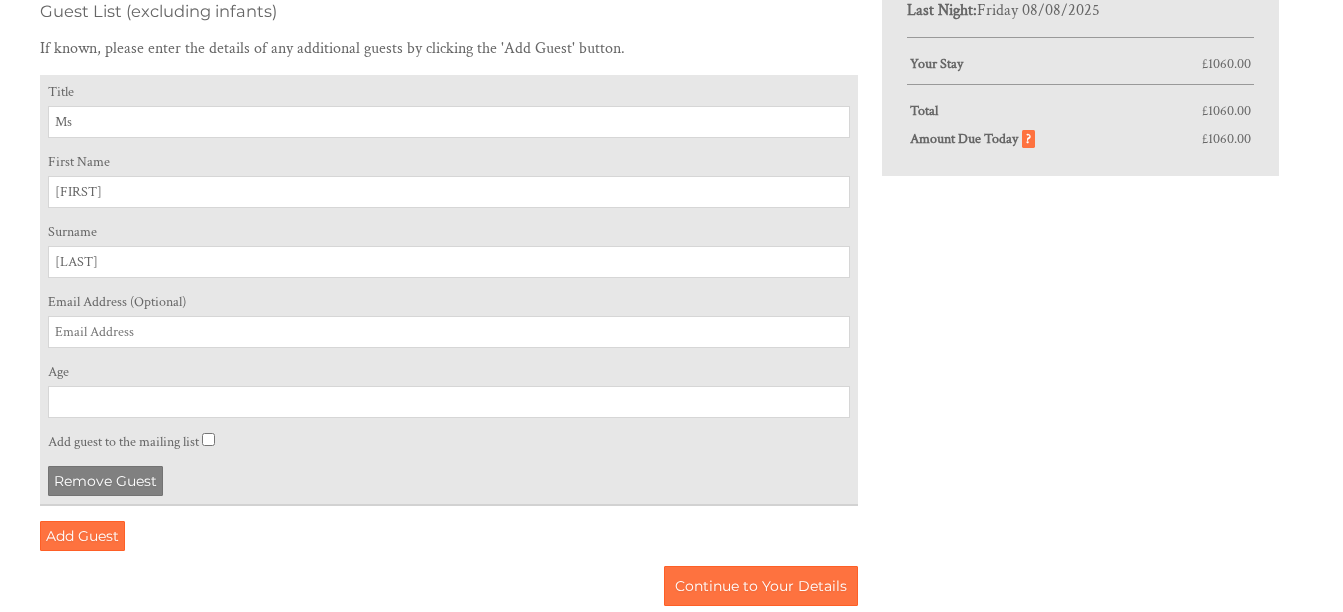 type on "Robertson" 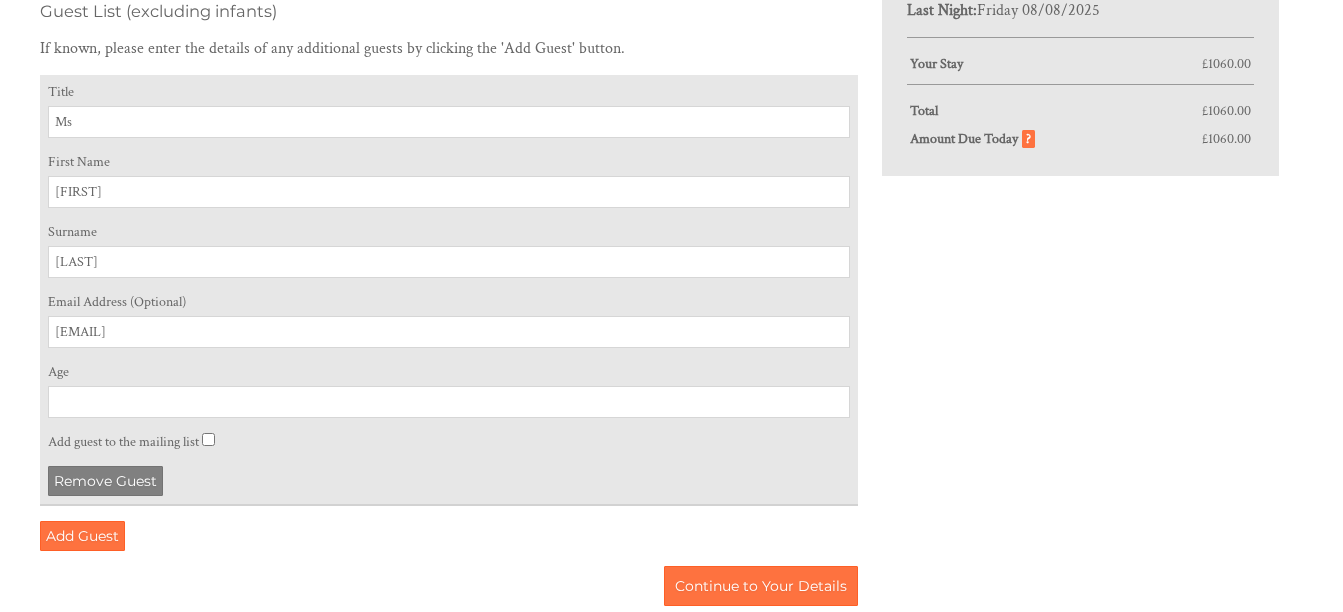 click on "Age" at bounding box center [449, 402] 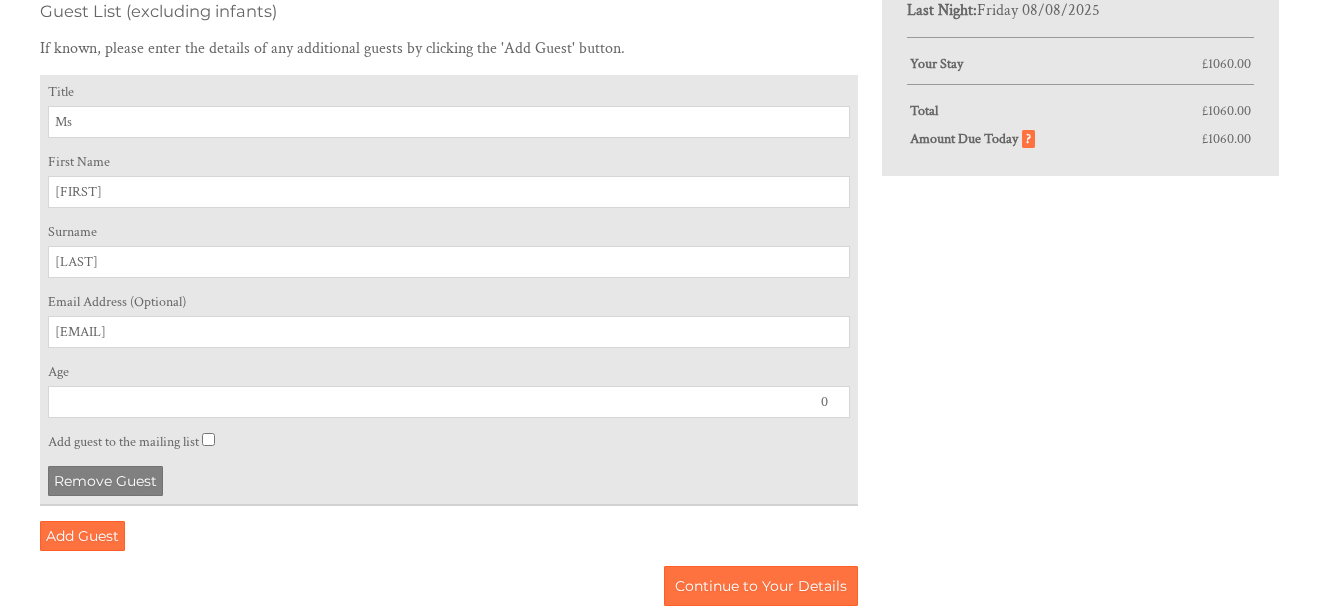click on "0" at bounding box center [449, 402] 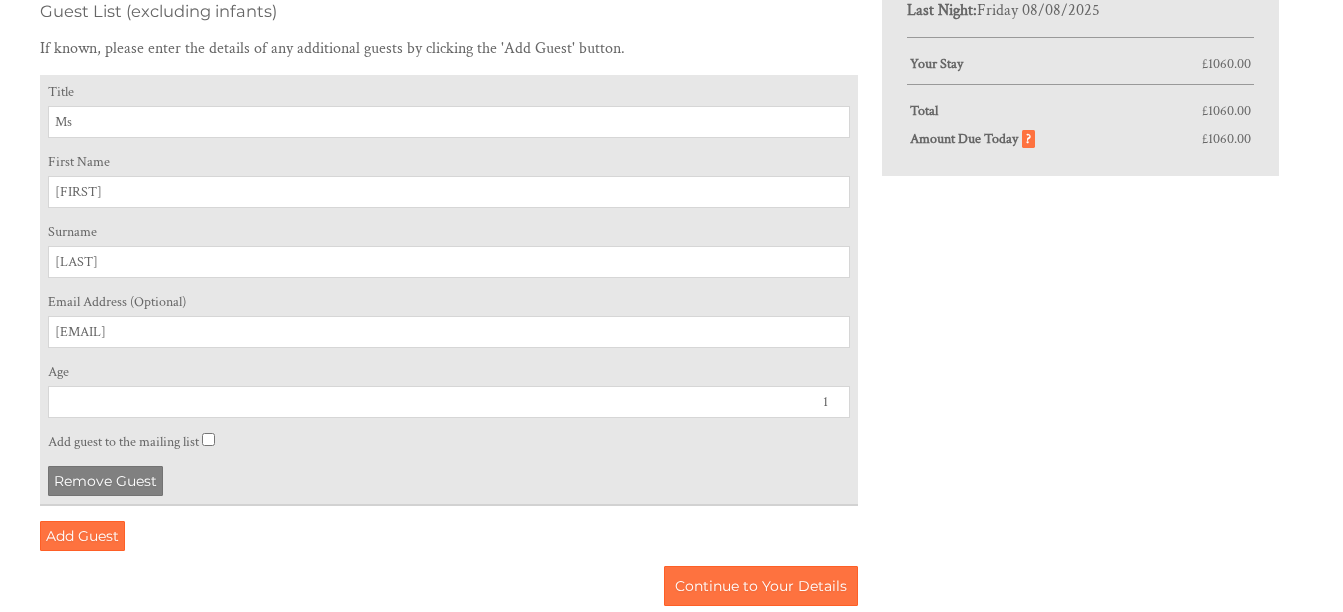 click on "1" at bounding box center (449, 402) 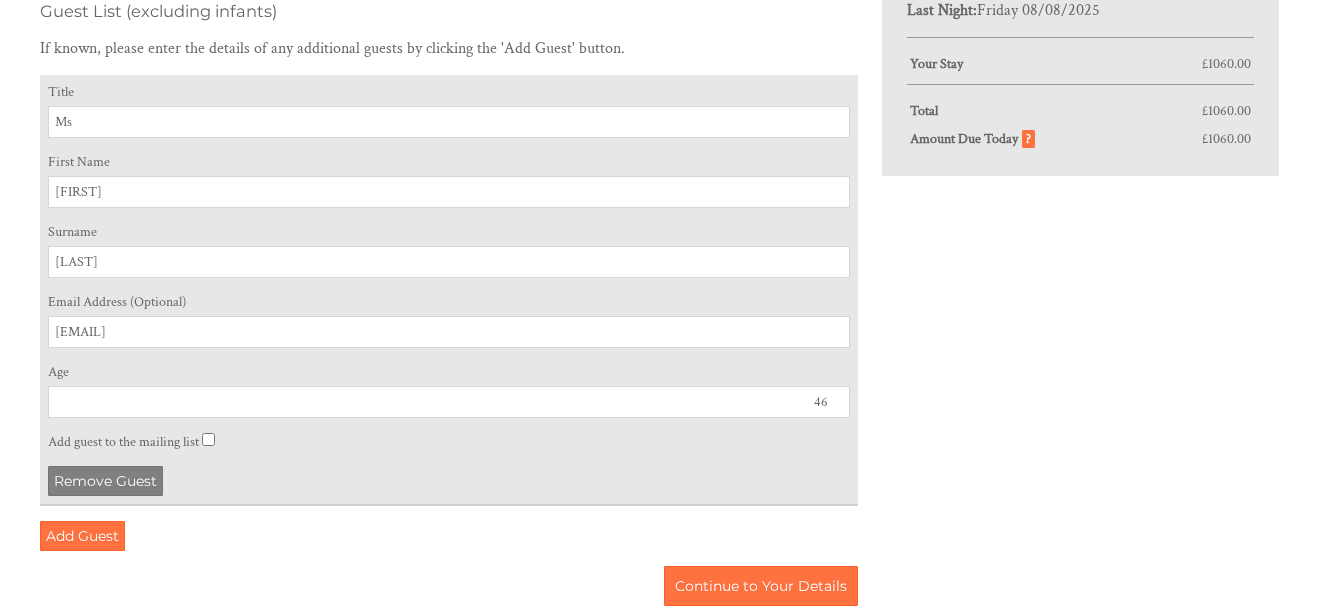 click on "46" at bounding box center [449, 402] 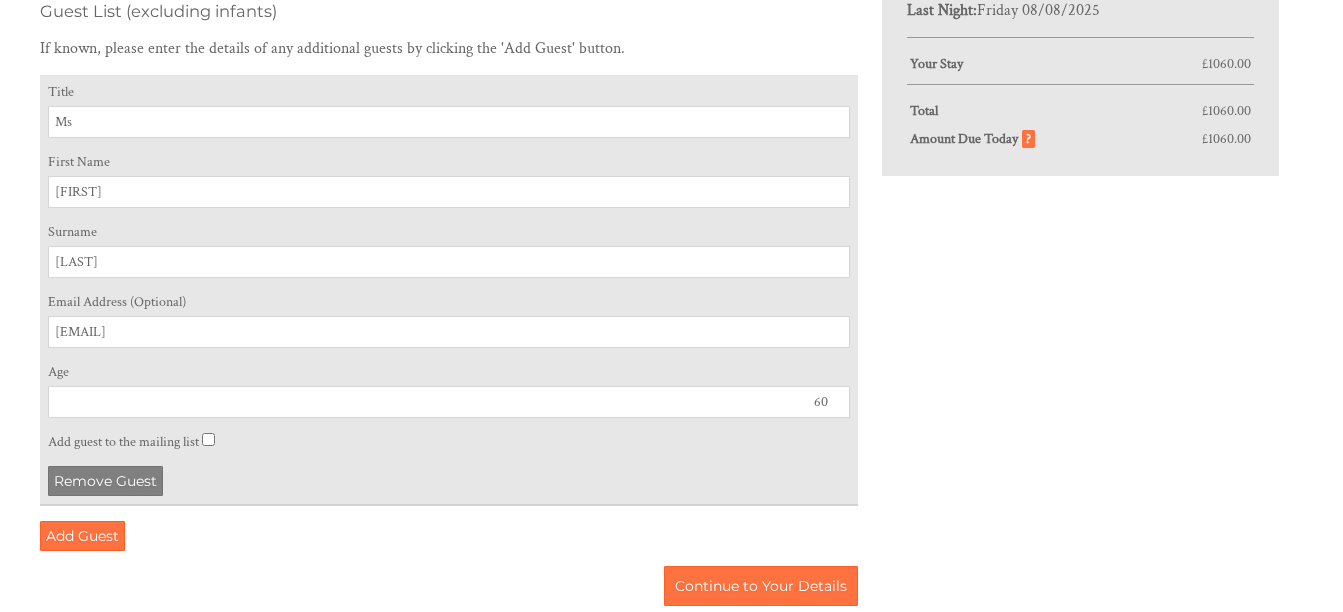 click on "60" at bounding box center [449, 402] 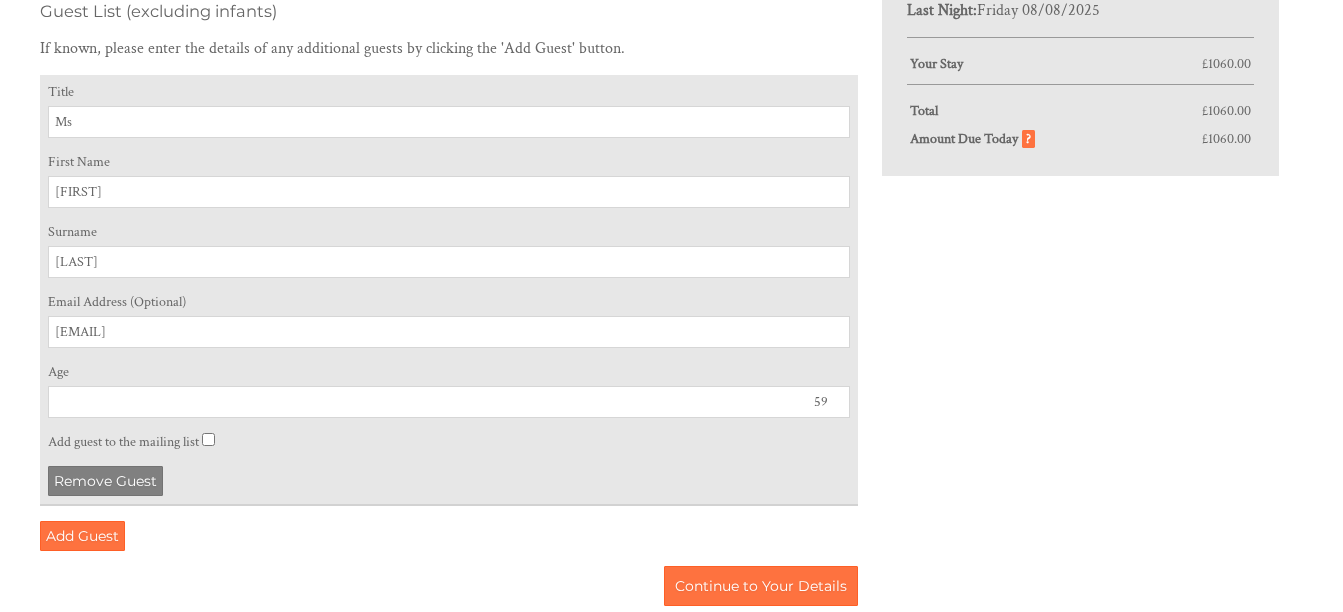 click on "59" at bounding box center [449, 402] 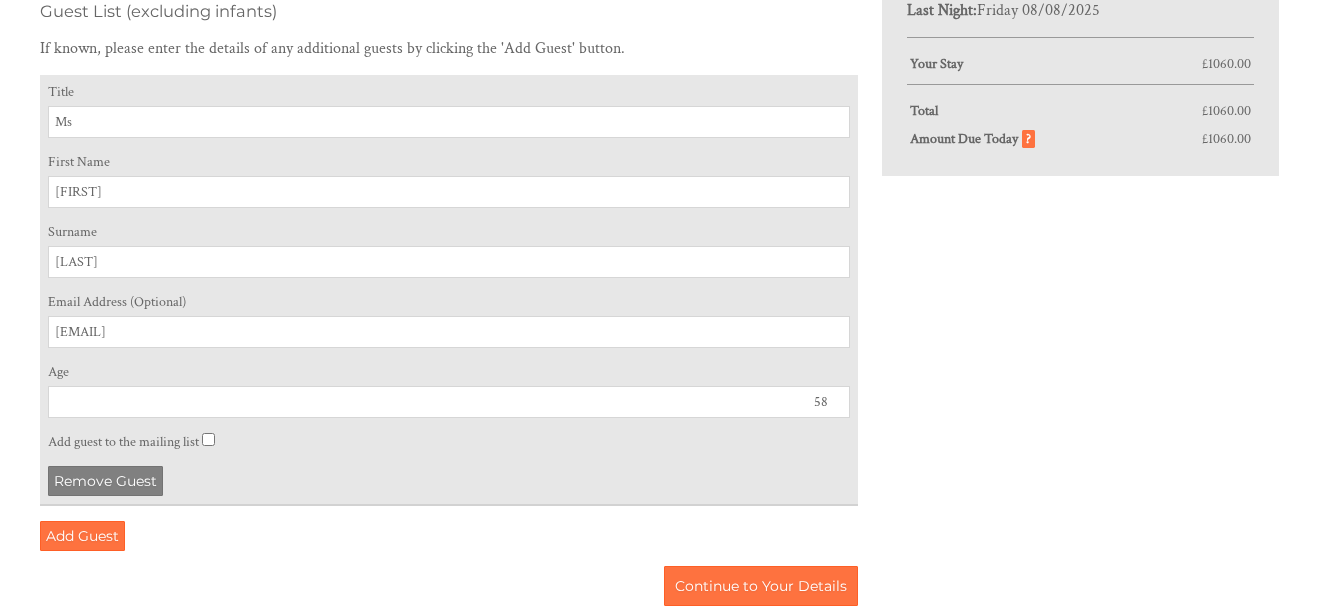 click on "58" at bounding box center (449, 402) 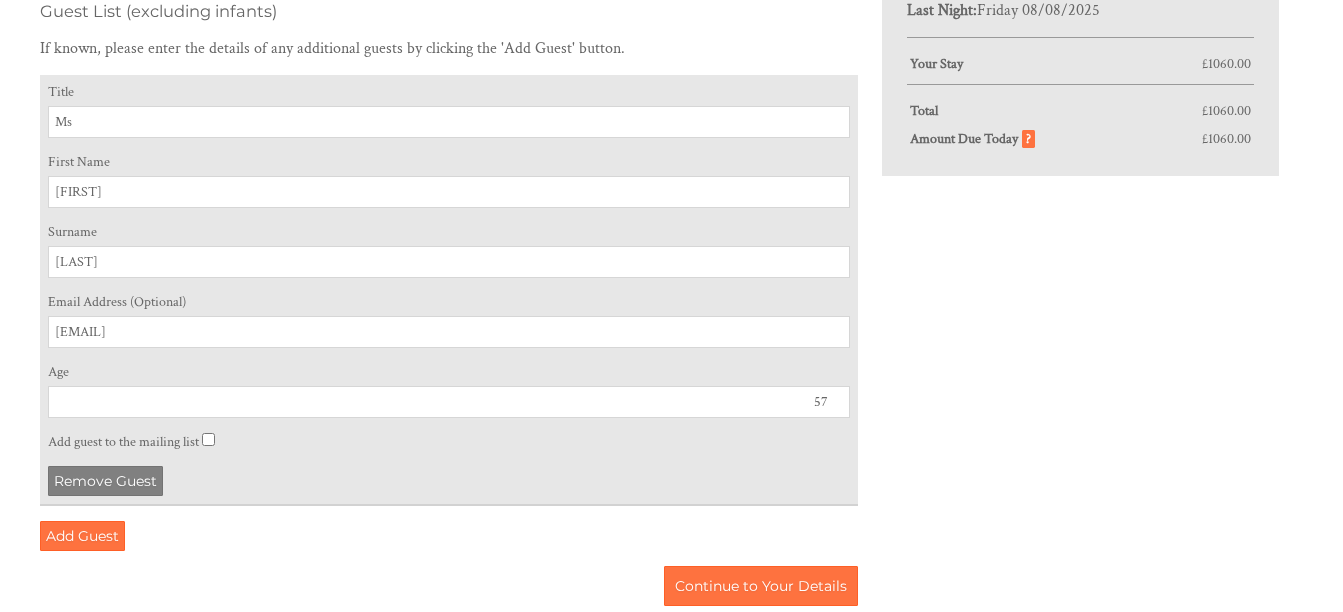 type on "57" 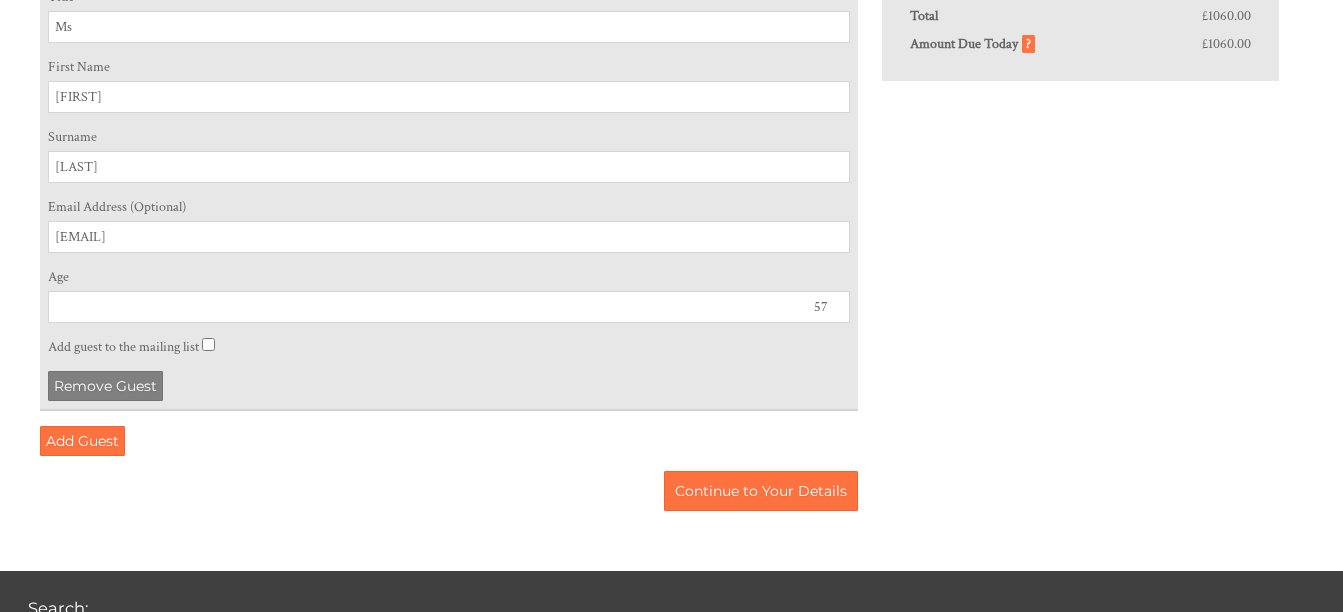 scroll, scrollTop: 903, scrollLeft: 0, axis: vertical 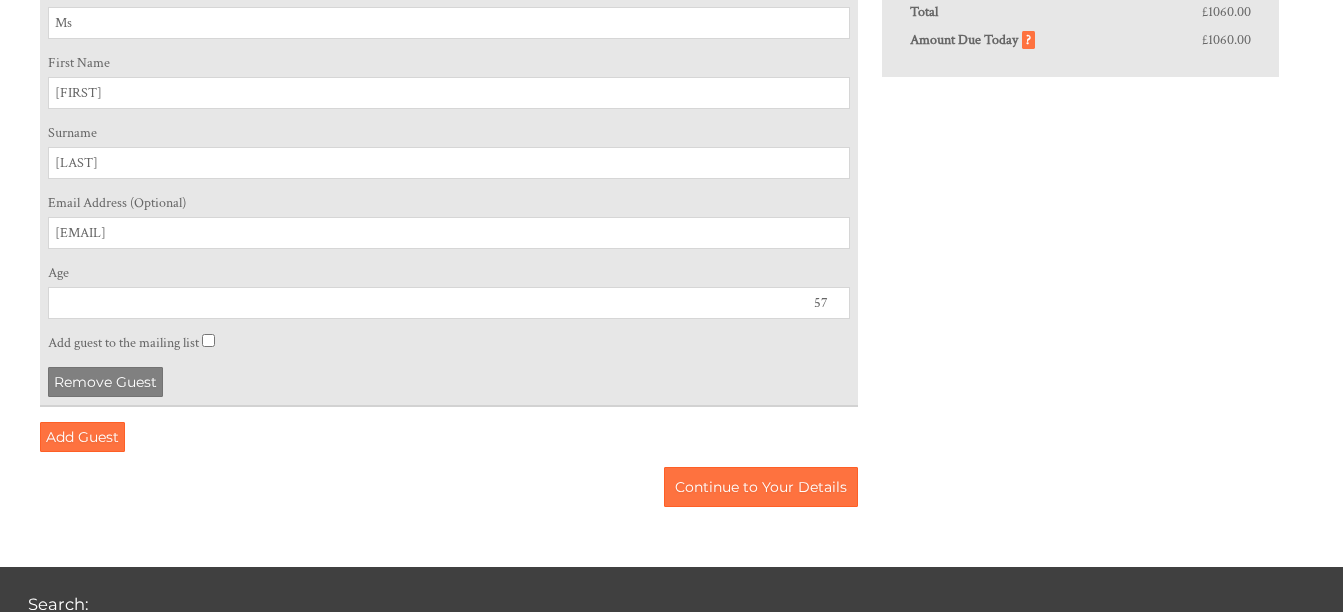 click on "Title
Ms
First Name
Celia
Surname
Robertson
Email Address (Optional)
celiacelia1234@hotmail.com
Age
57
Add guest to the mailing list
Remove Guest" at bounding box center [449, 191] 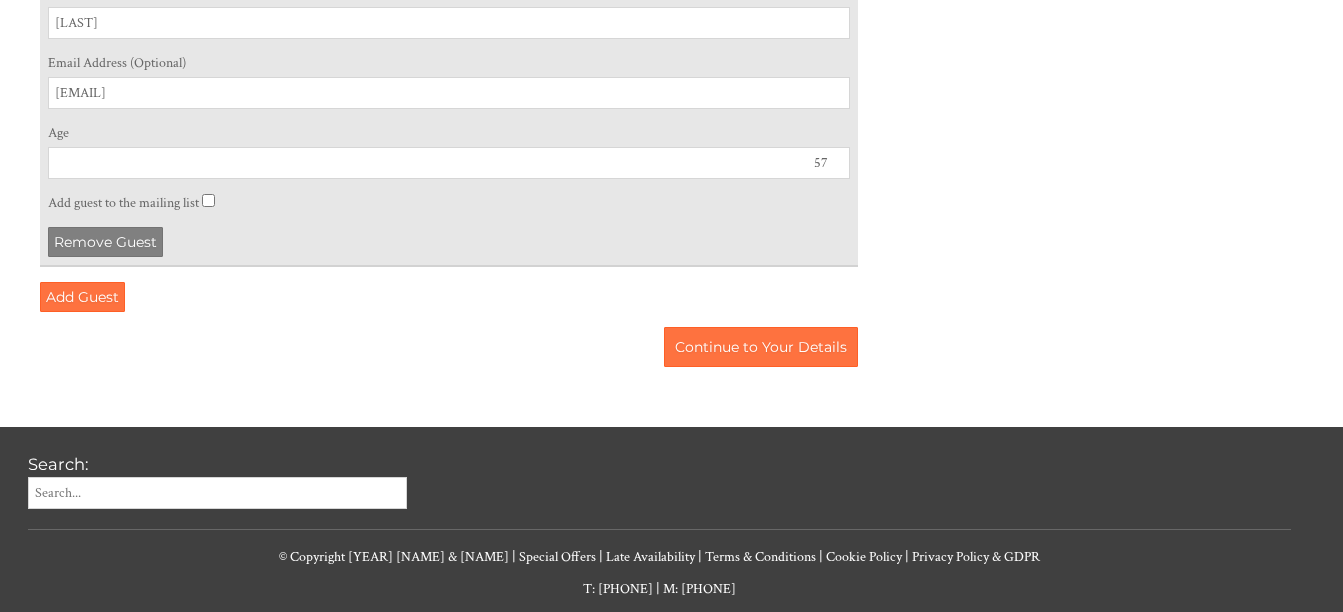 scroll, scrollTop: 1042, scrollLeft: 0, axis: vertical 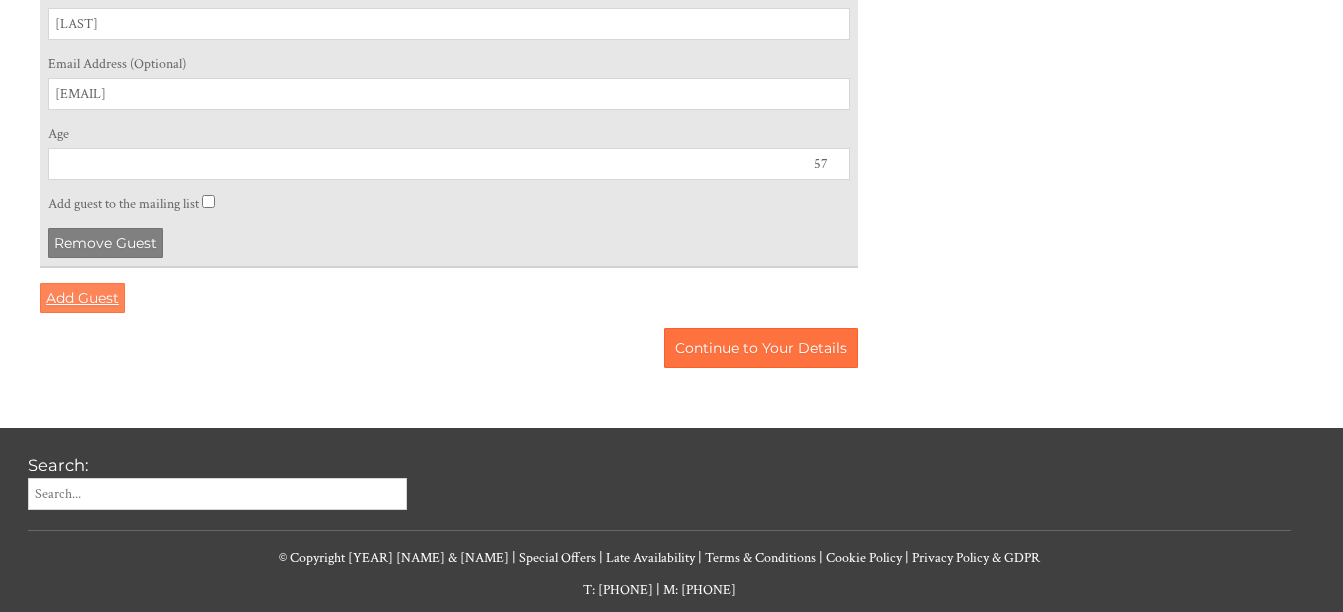 click on "Add Guest" at bounding box center (82, 298) 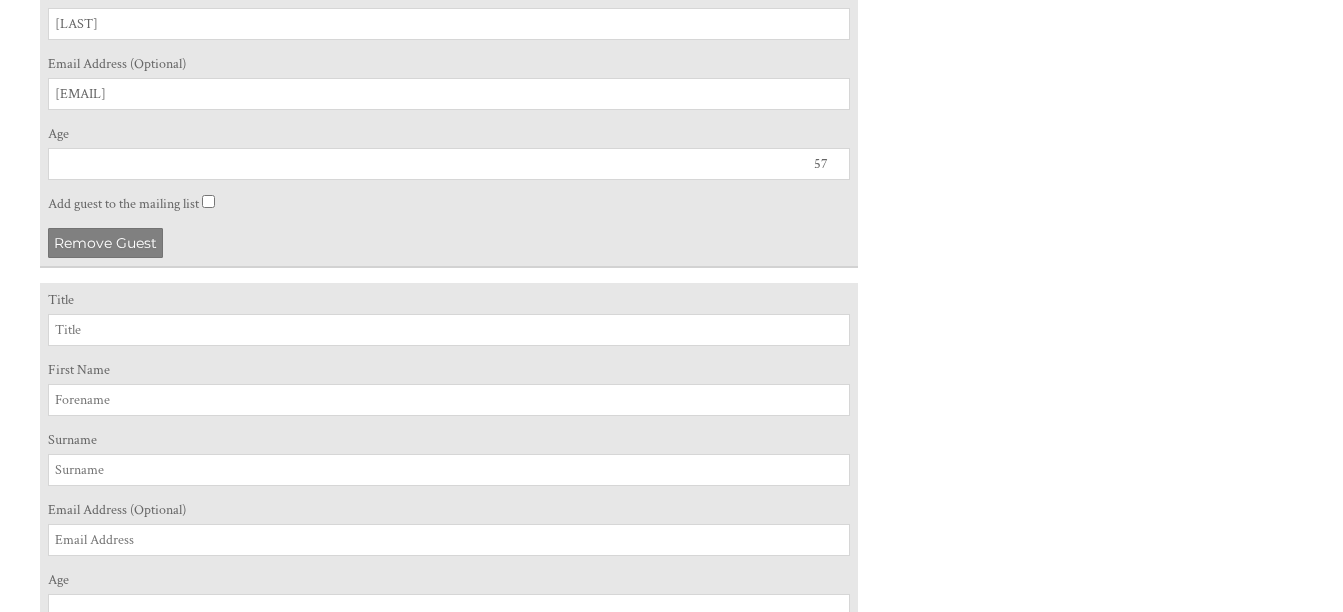 click on "57" at bounding box center [449, 164] 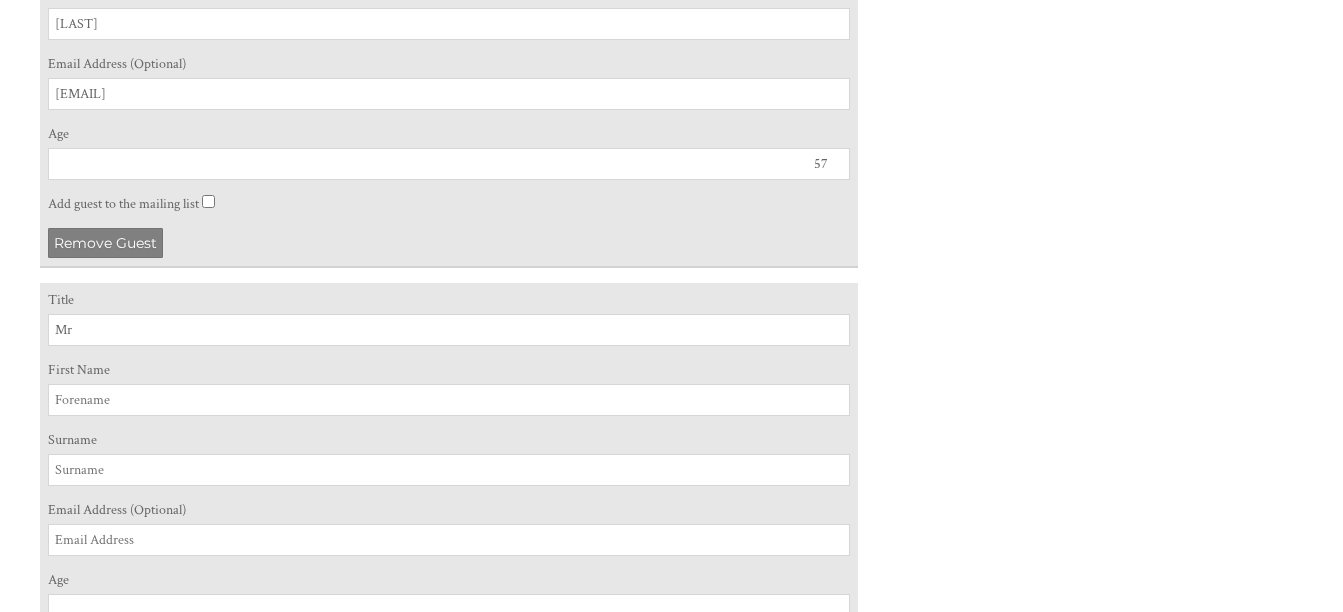 type on "Mr" 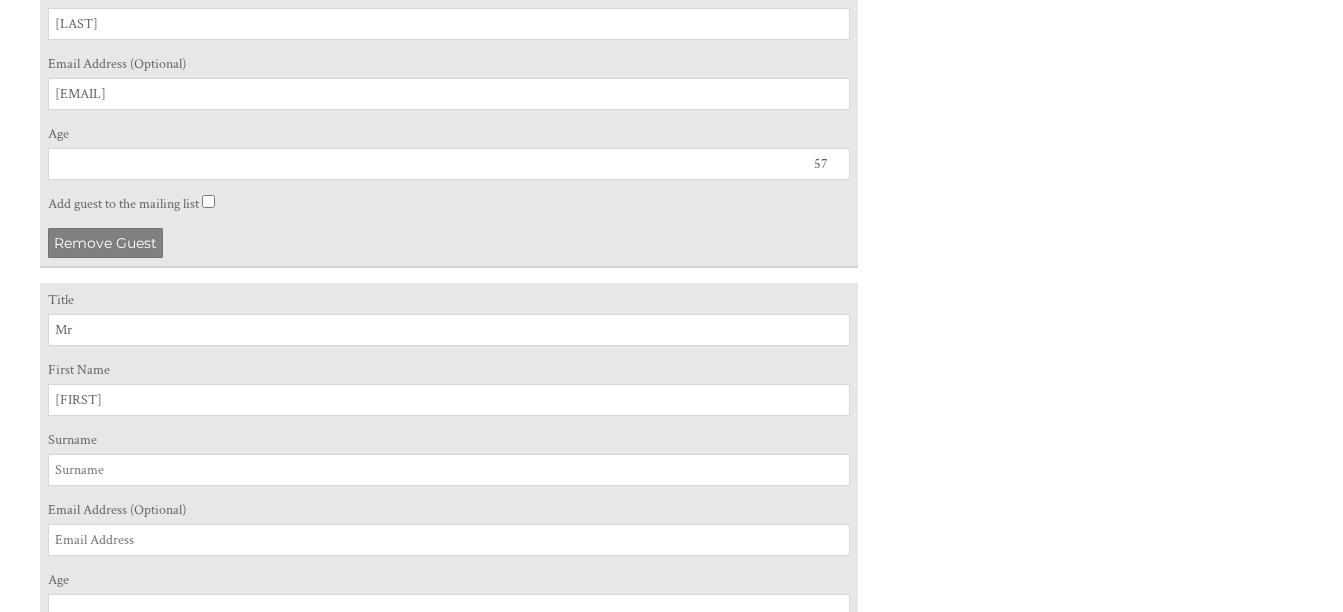 type on "Paul" 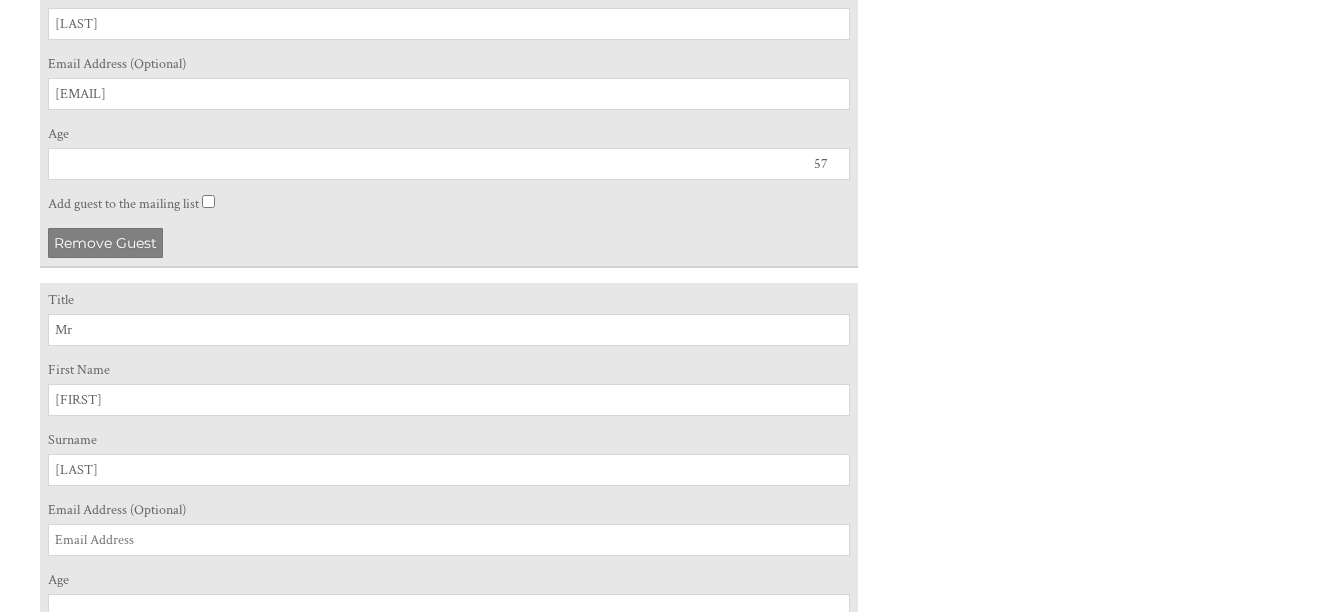 type on "Hill" 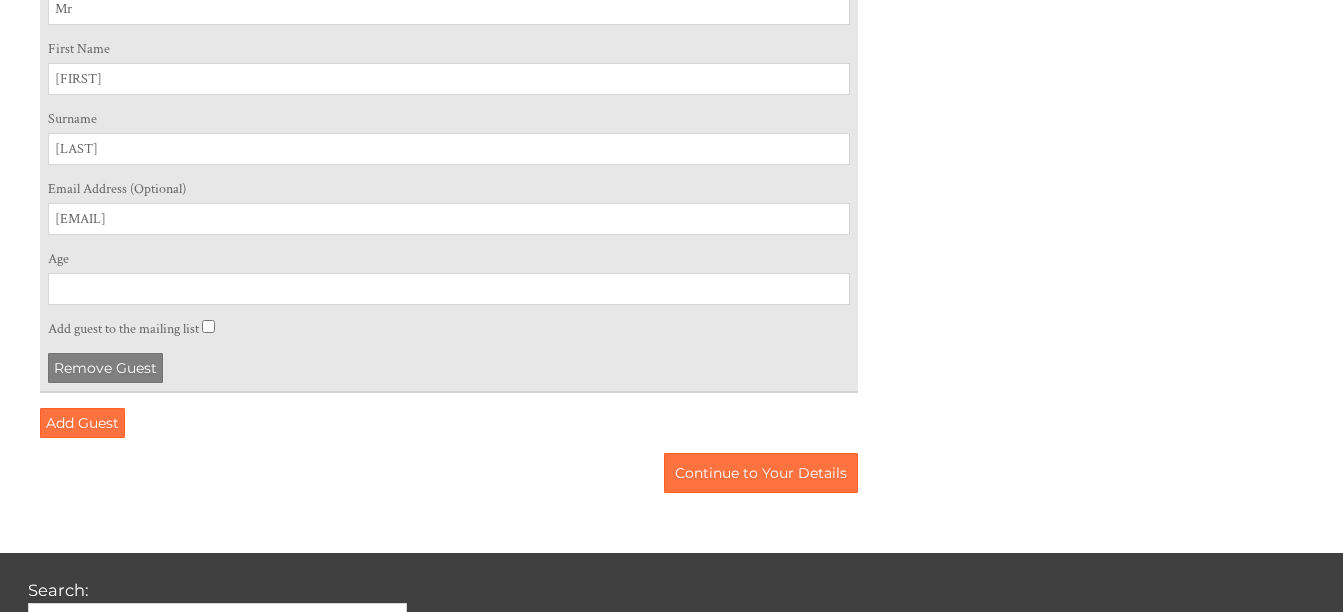 scroll, scrollTop: 1364, scrollLeft: 0, axis: vertical 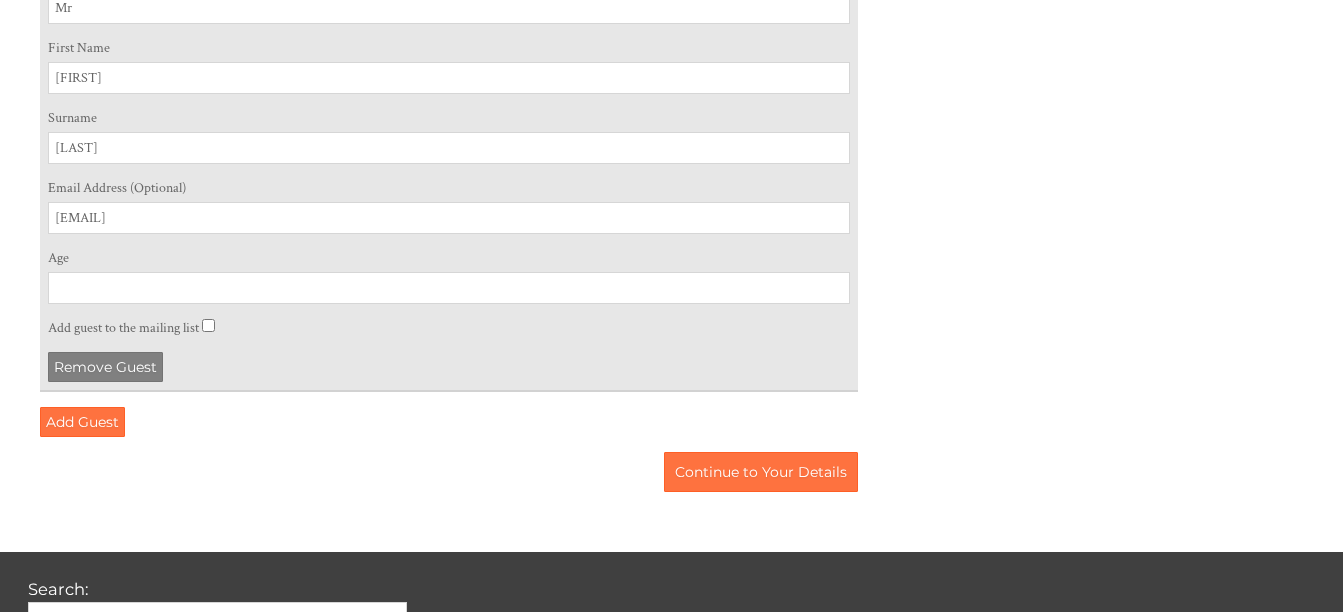 click on "Age" at bounding box center (449, 288) 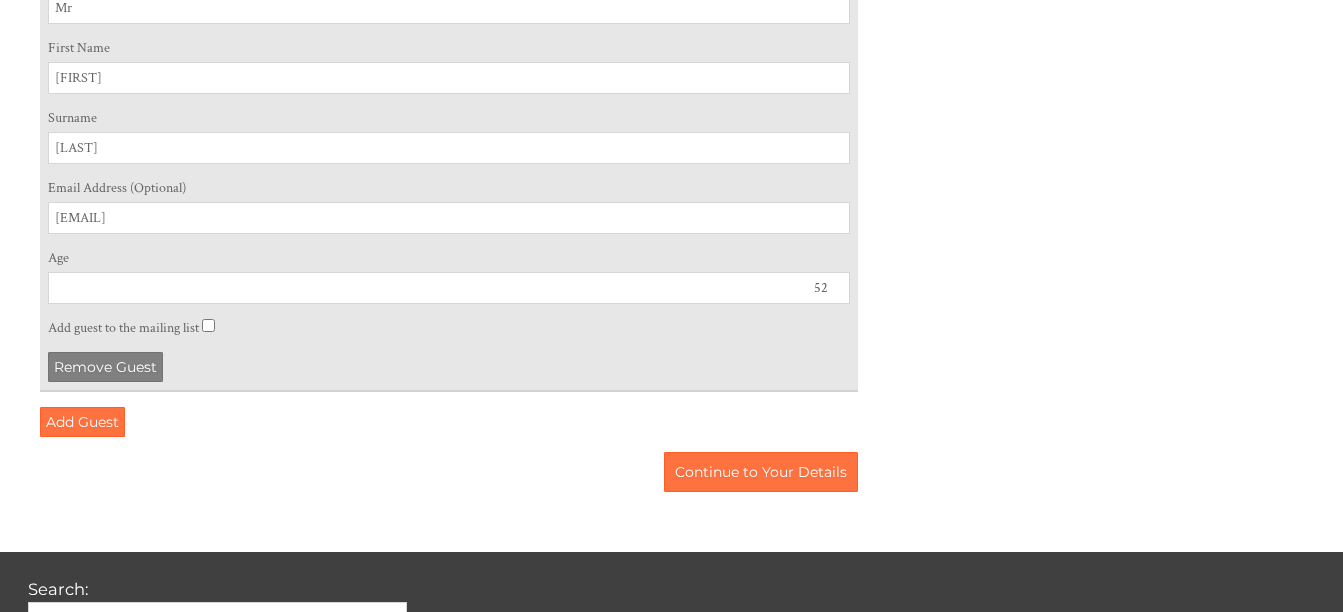 click on "52" at bounding box center (449, 288) 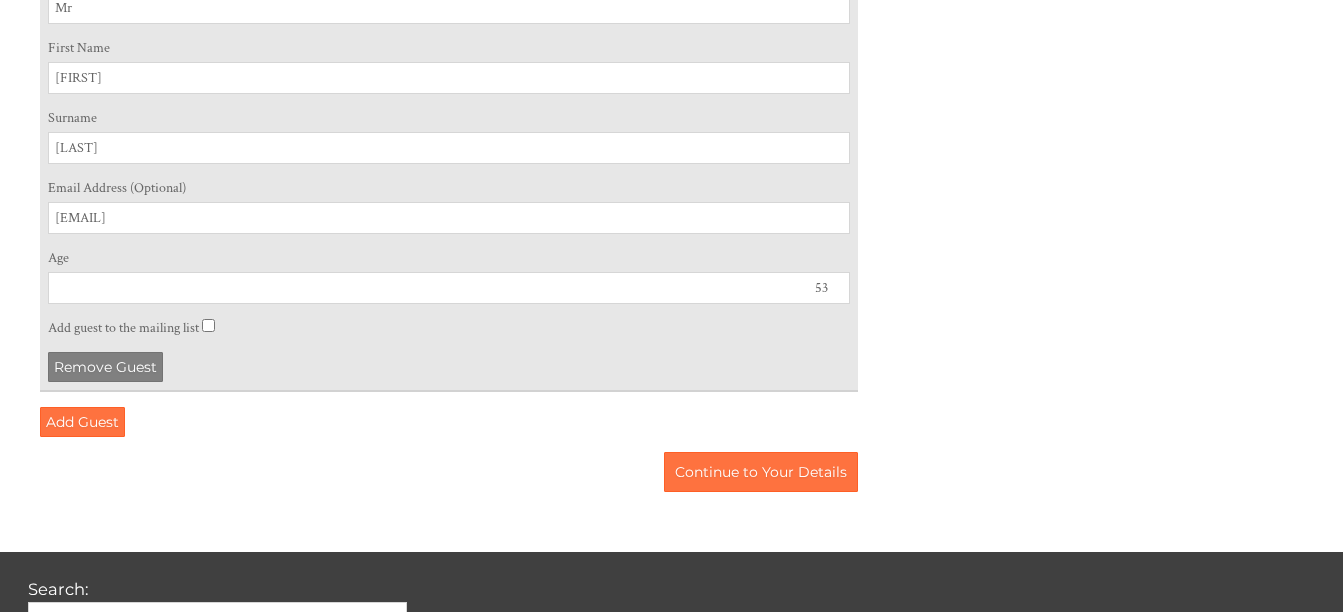 click on "53" at bounding box center (449, 288) 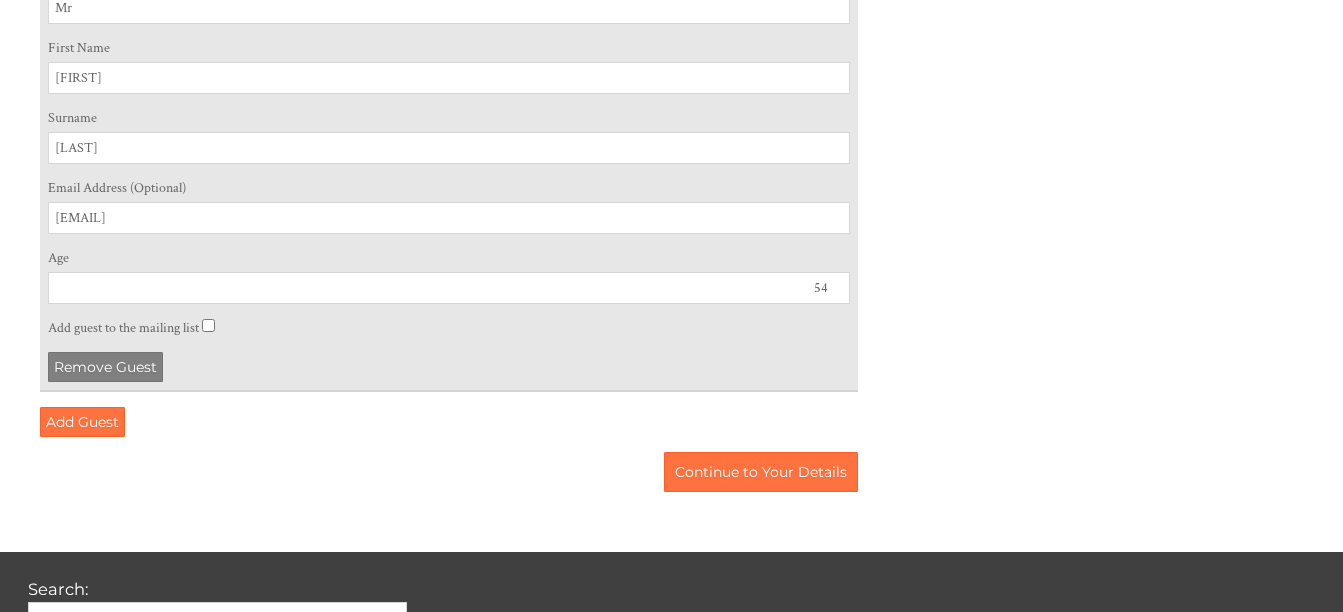 click on "54" at bounding box center (449, 288) 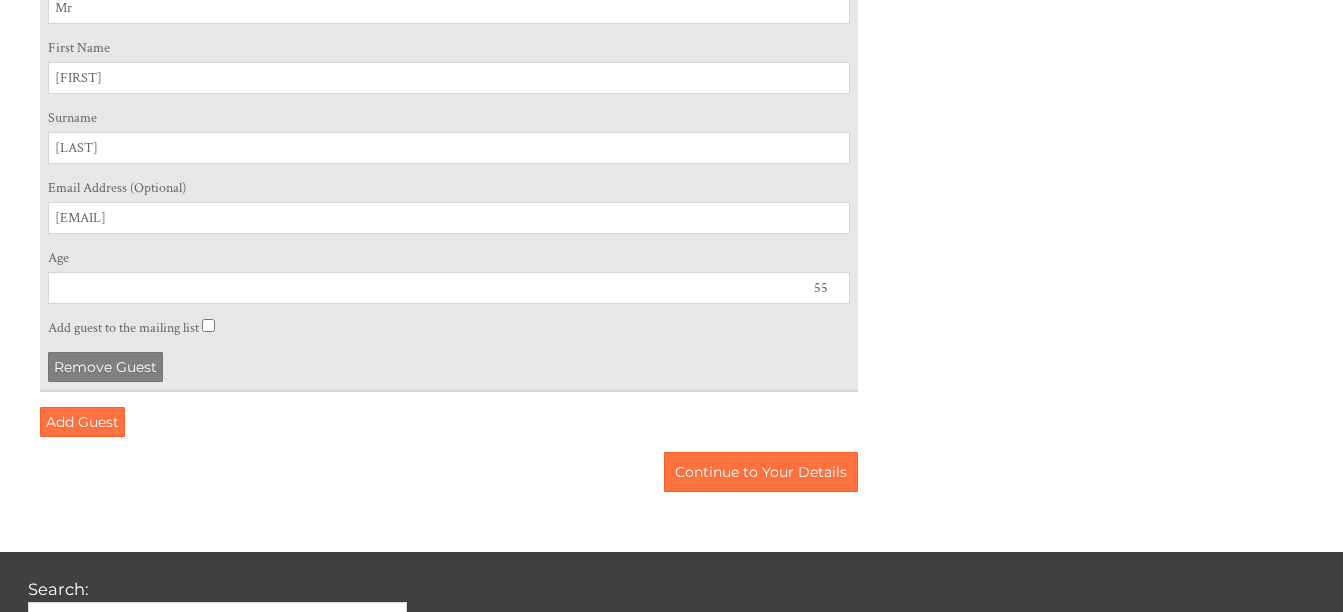 click on "55" at bounding box center (449, 288) 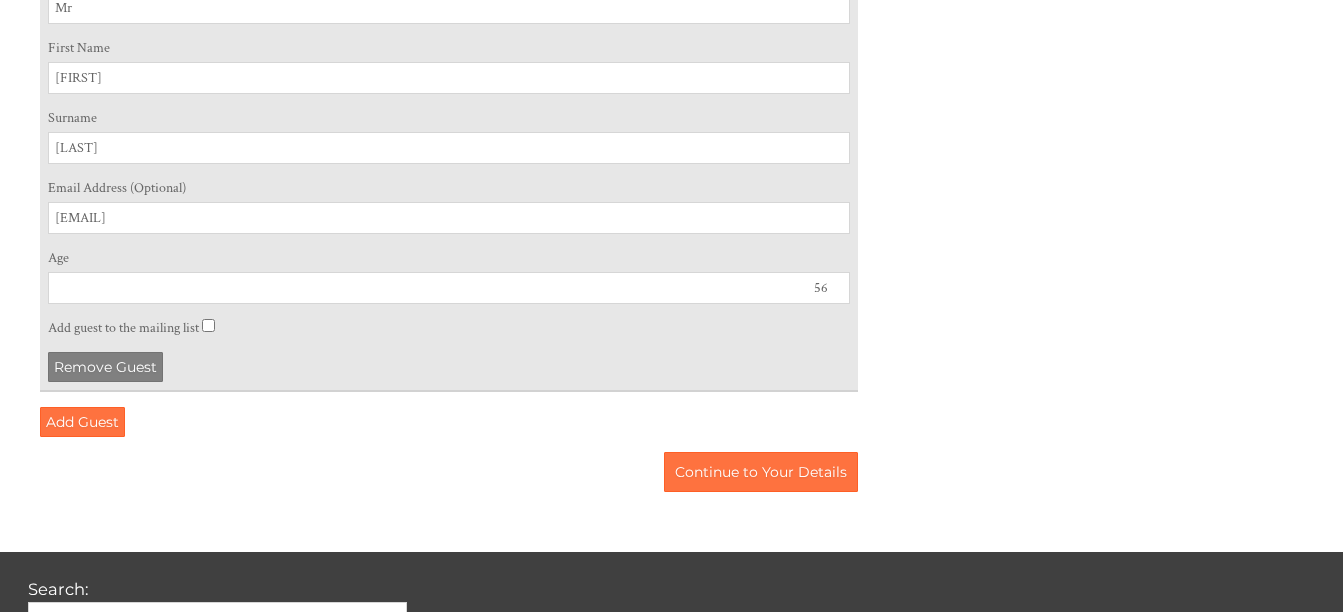click on "56" at bounding box center (449, 288) 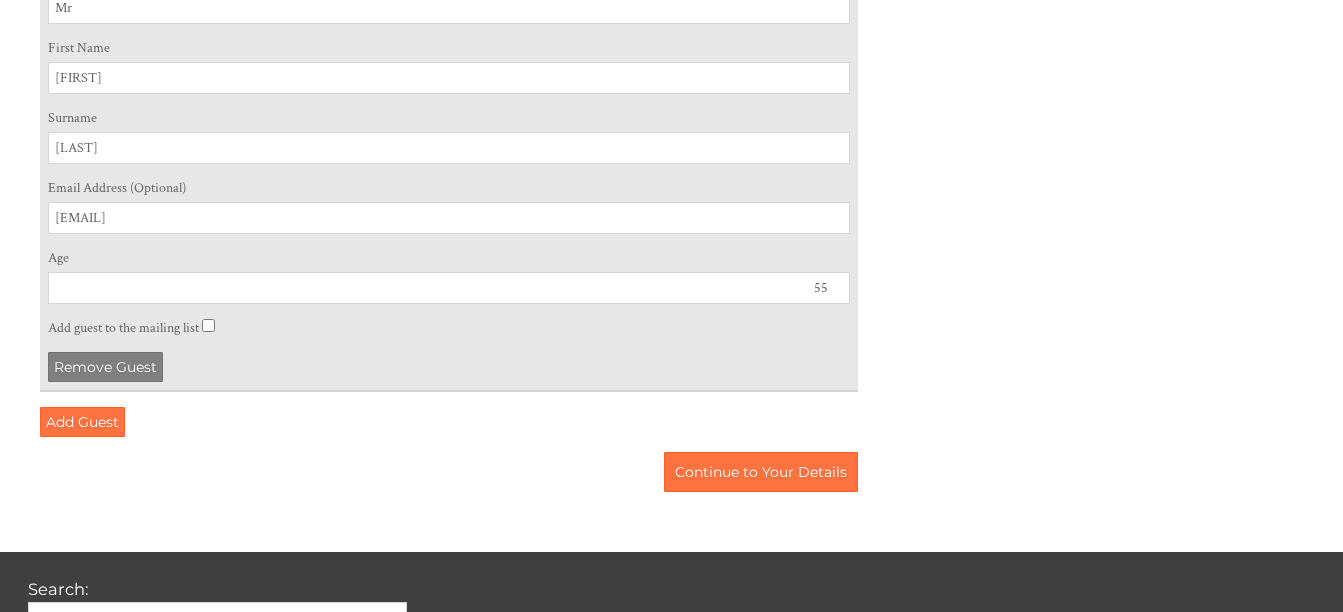 type on "55" 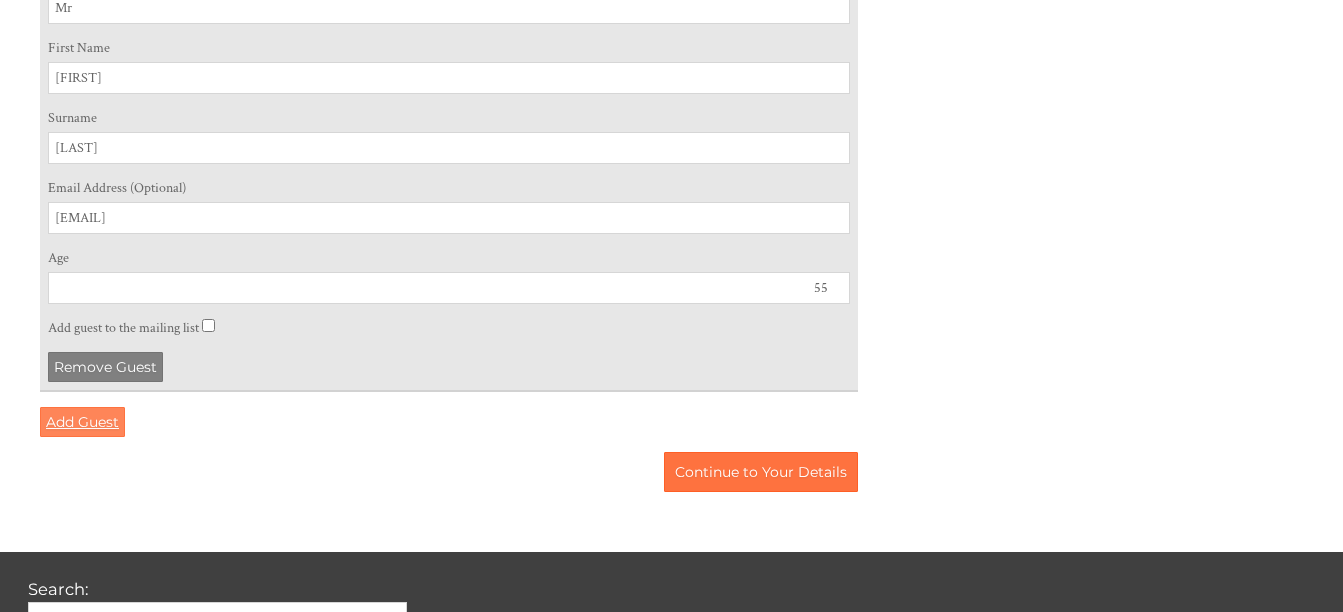 click on "Add Guest" at bounding box center (82, 422) 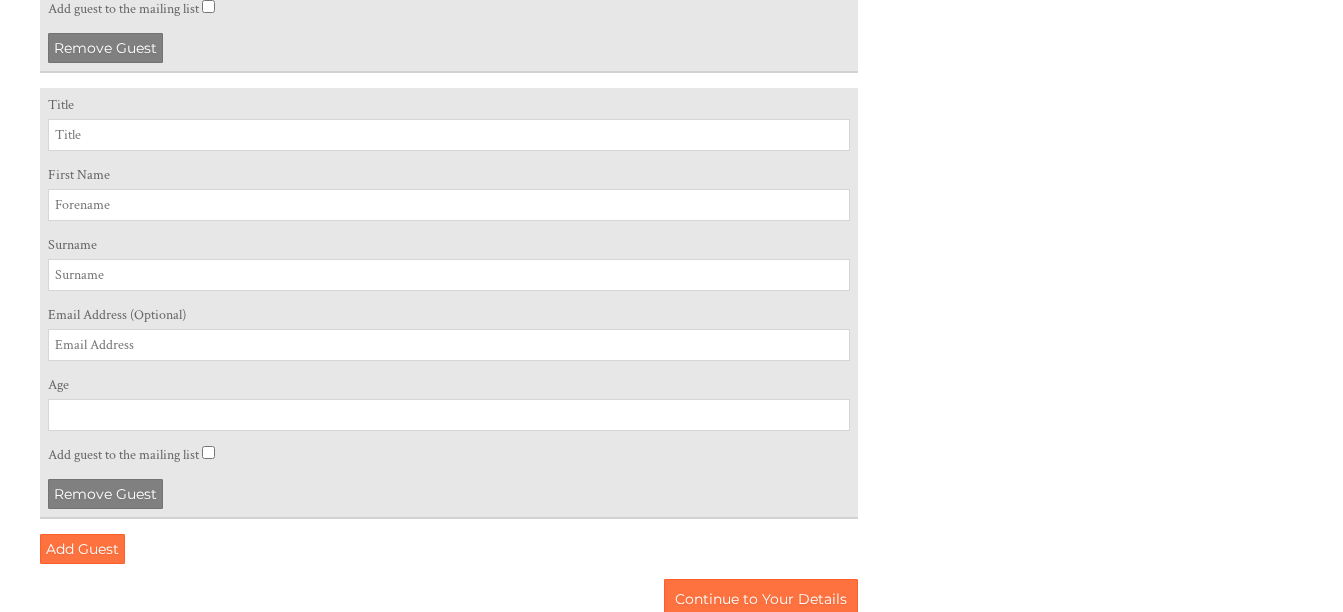 scroll, scrollTop: 1692, scrollLeft: 0, axis: vertical 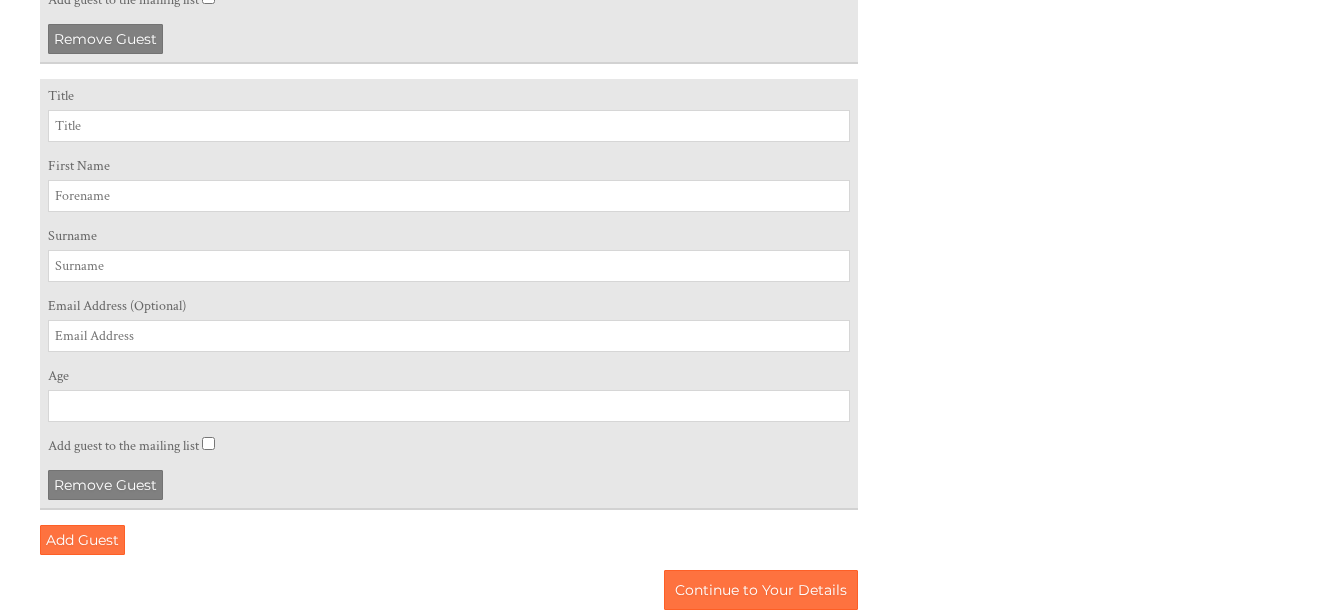 click on "Title" at bounding box center (449, 126) 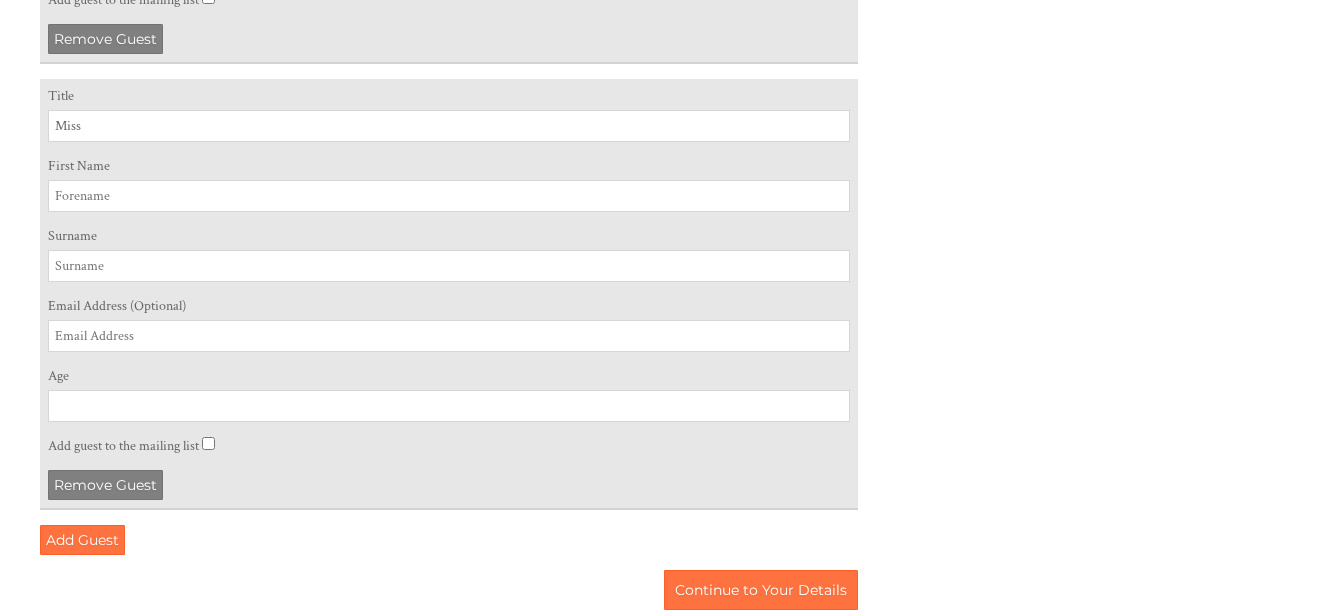 type on "Miss" 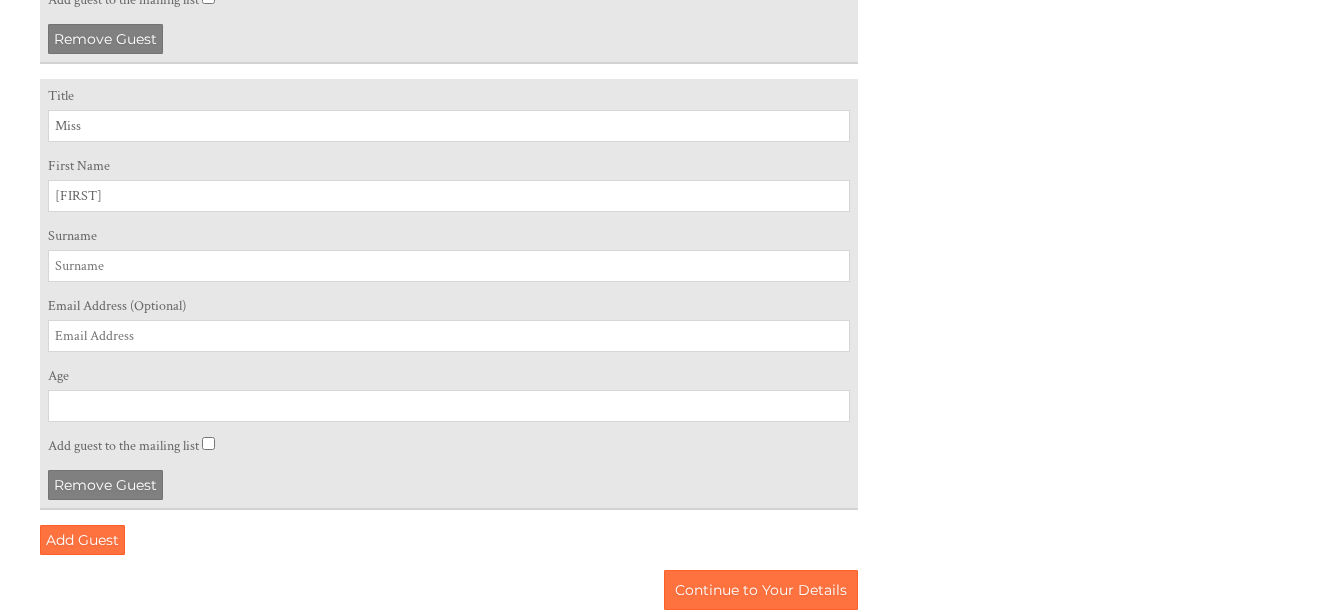 type on "Zoe" 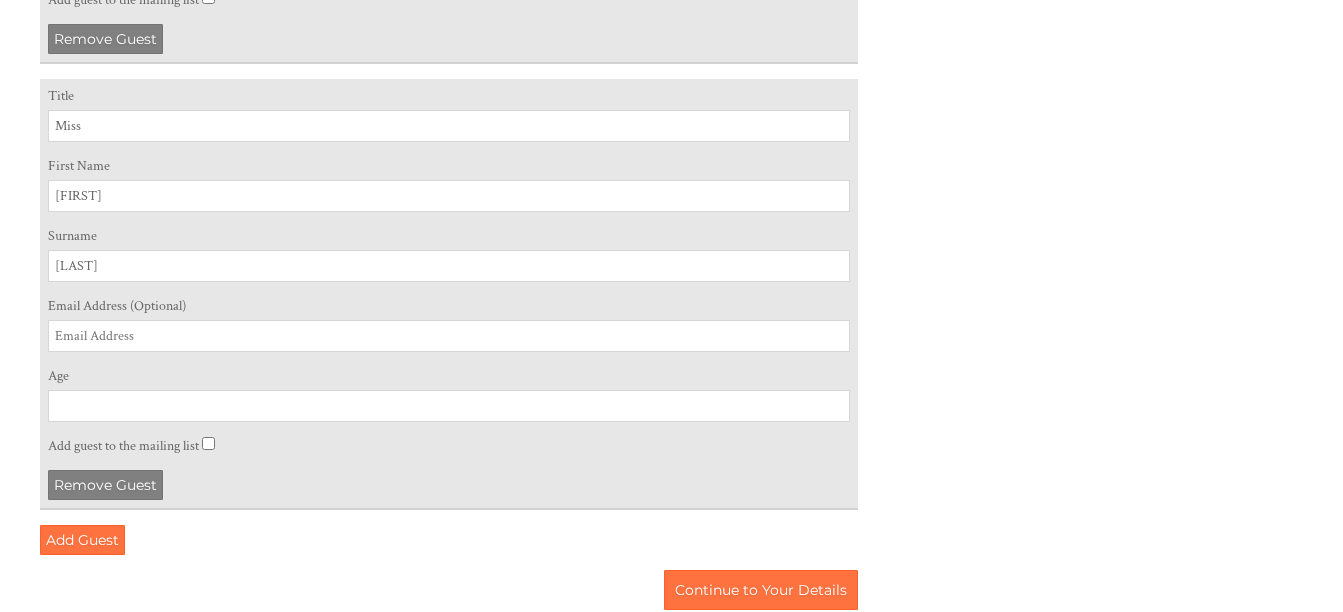 type on "Hill" 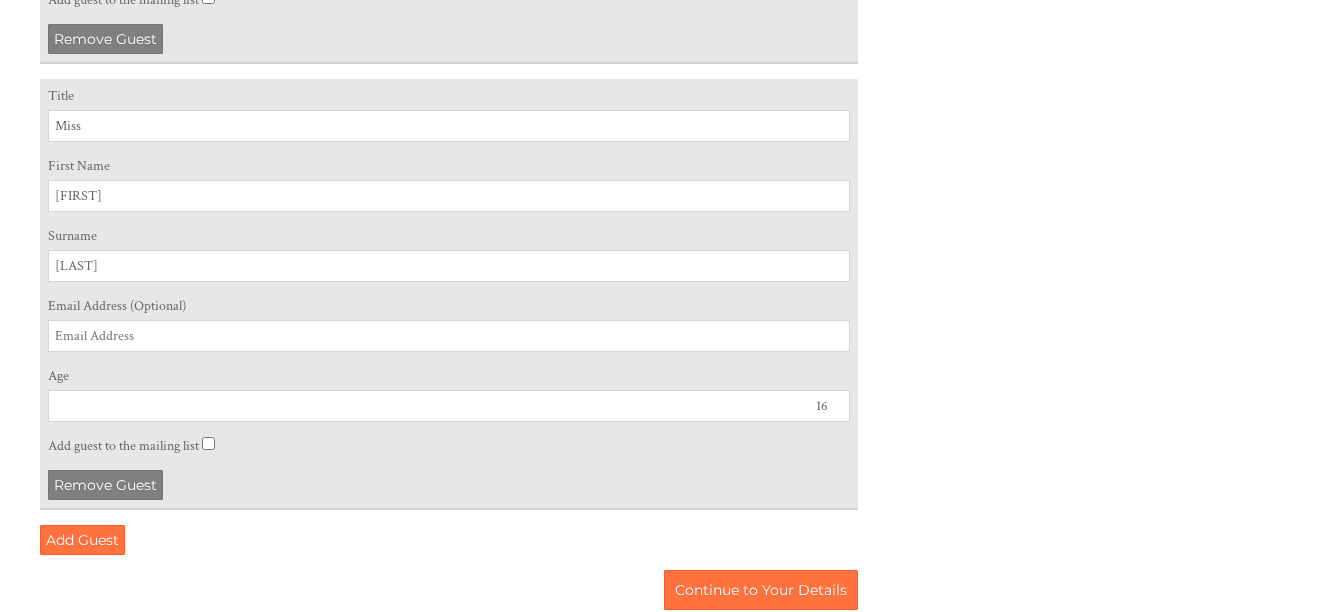 click on "16" at bounding box center (449, 406) 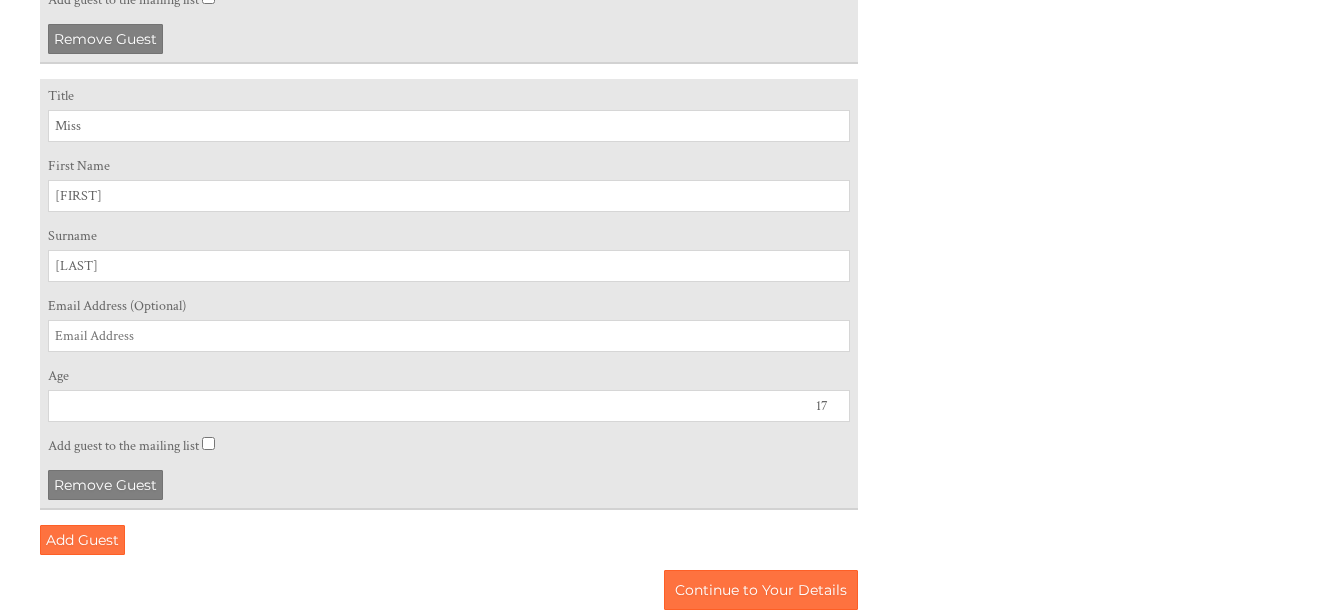 click on "17" at bounding box center [449, 406] 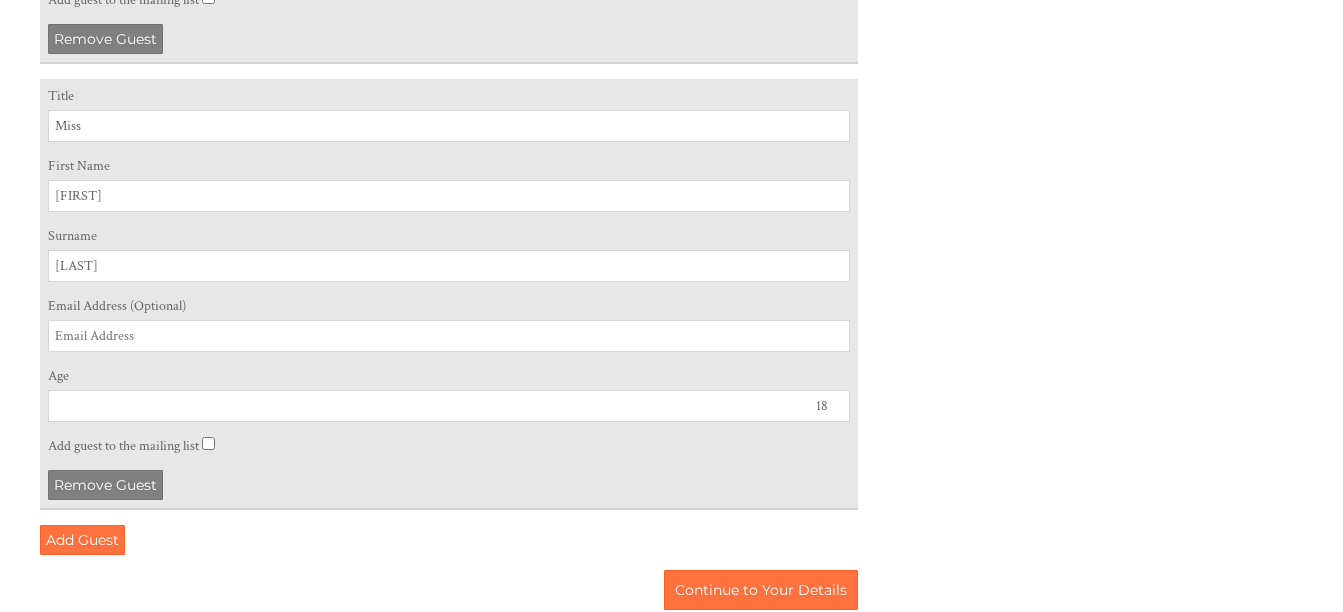 click on "18" at bounding box center [449, 406] 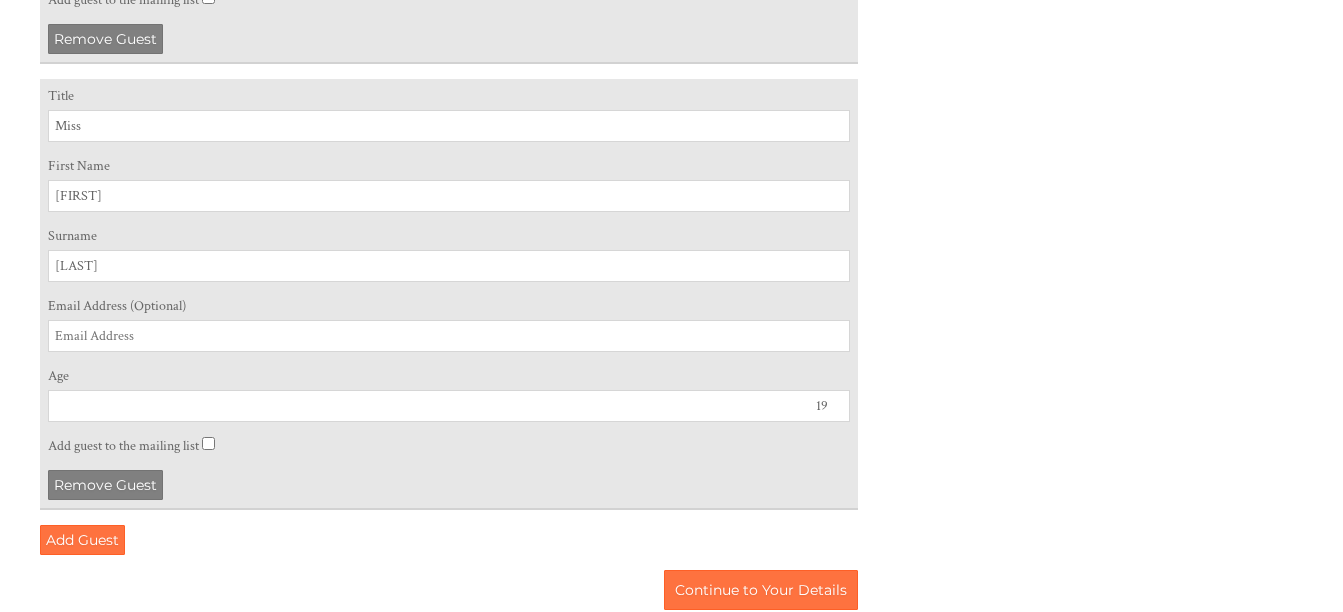 type on "19" 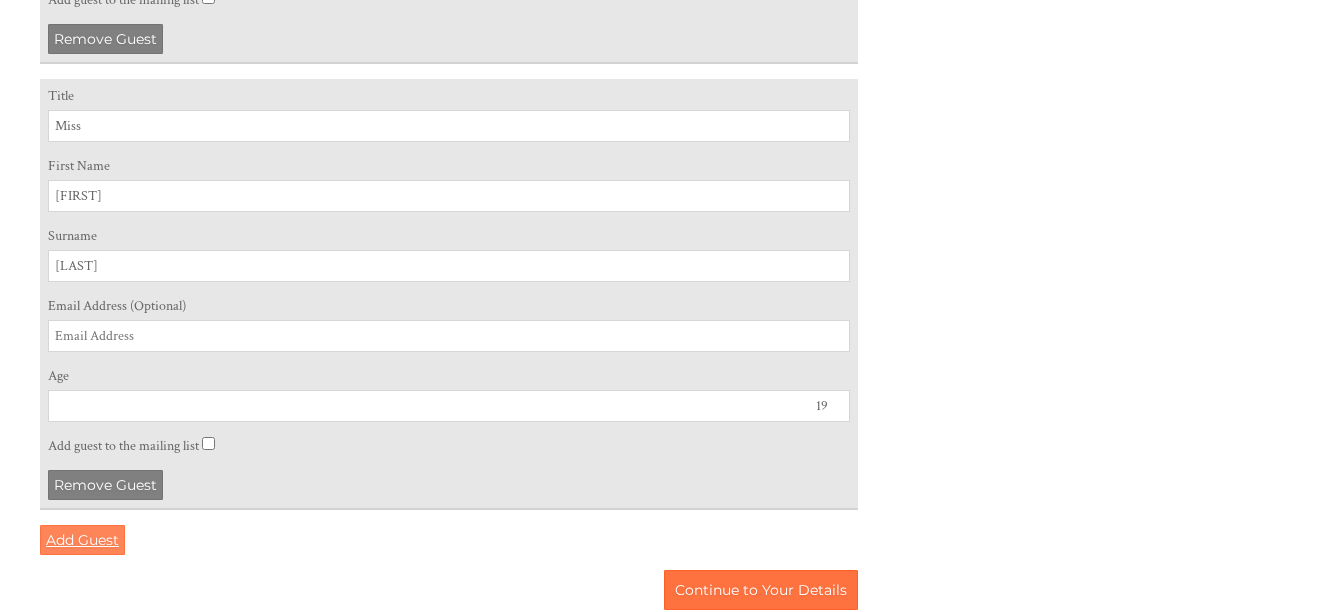 click on "Add Guest" at bounding box center (82, 540) 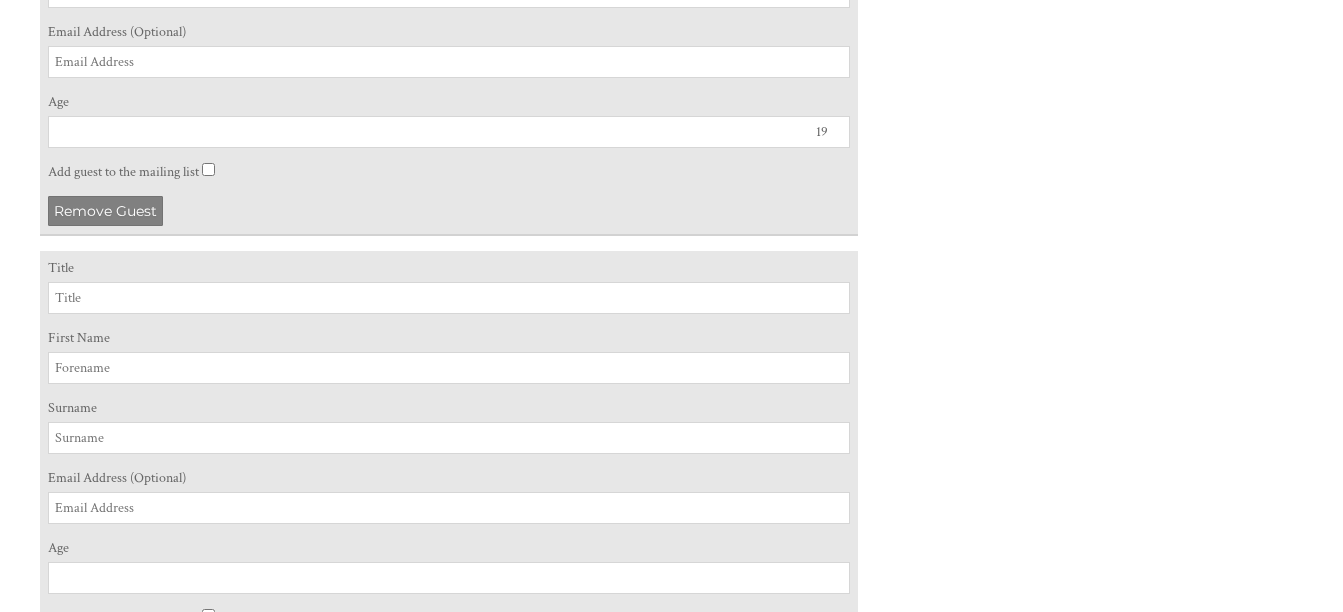 scroll, scrollTop: 2025, scrollLeft: 0, axis: vertical 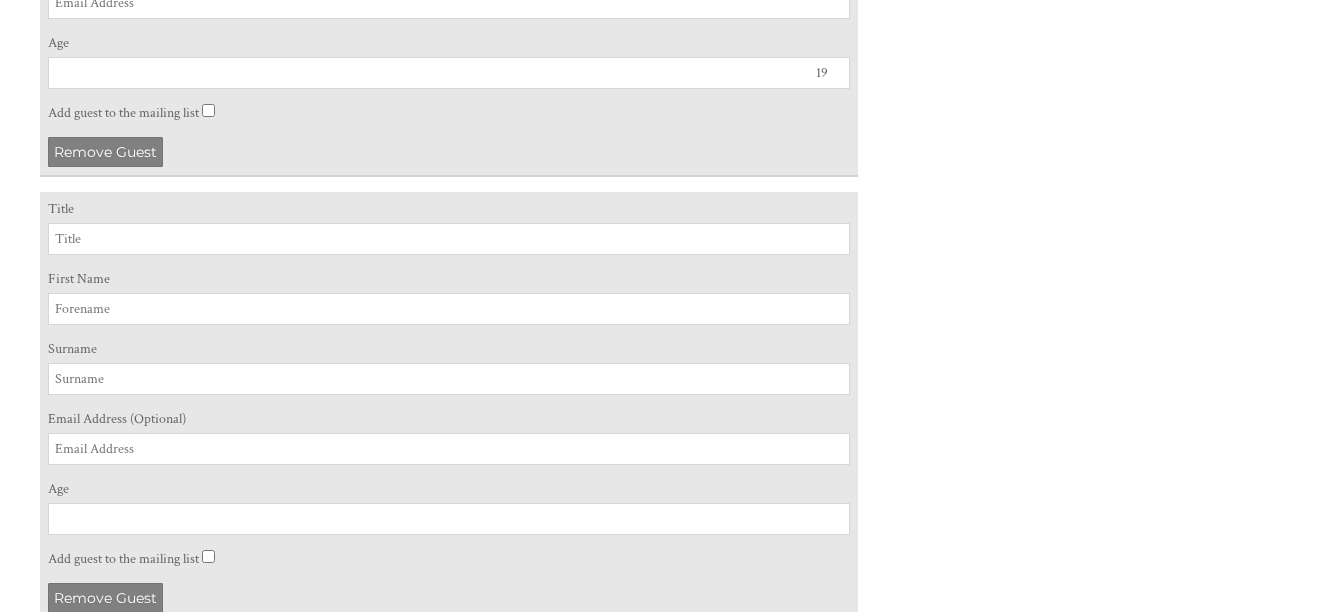 click on "Title" at bounding box center [449, 239] 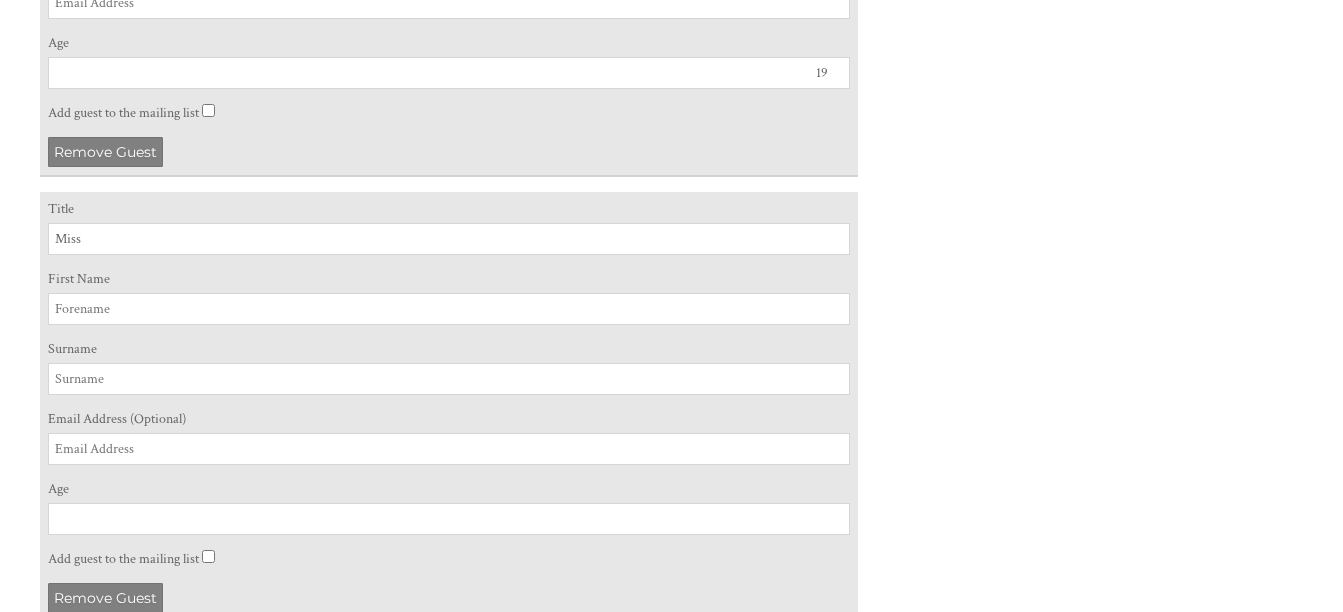 type on "Miss" 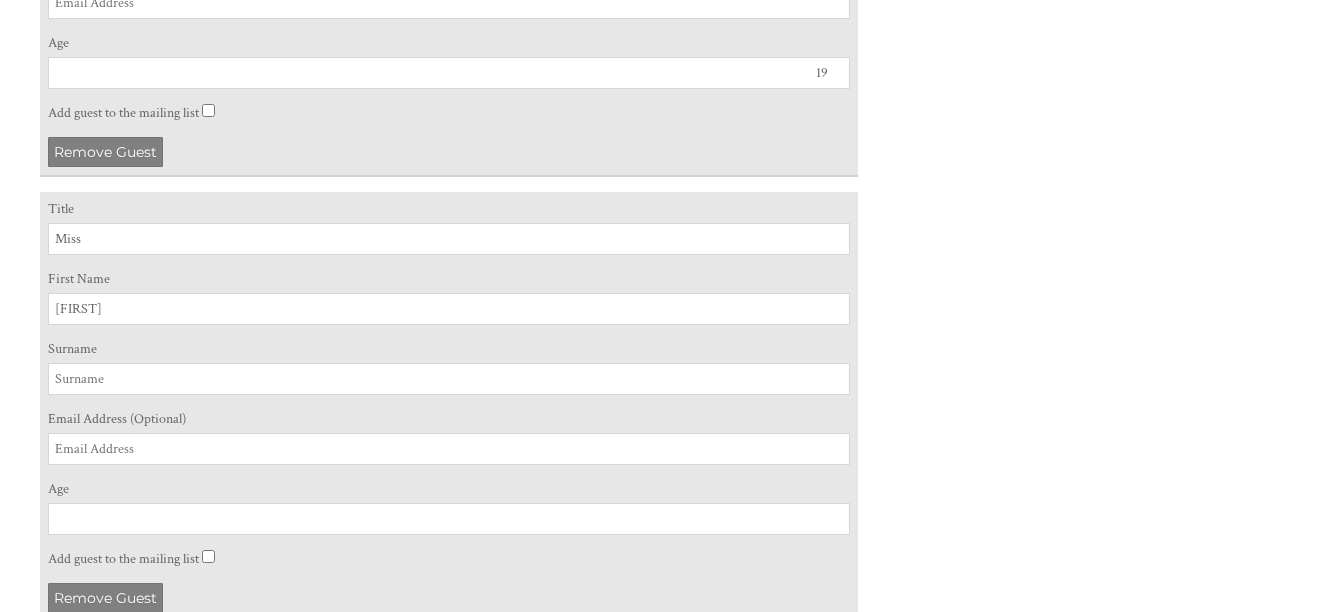type on "Lois" 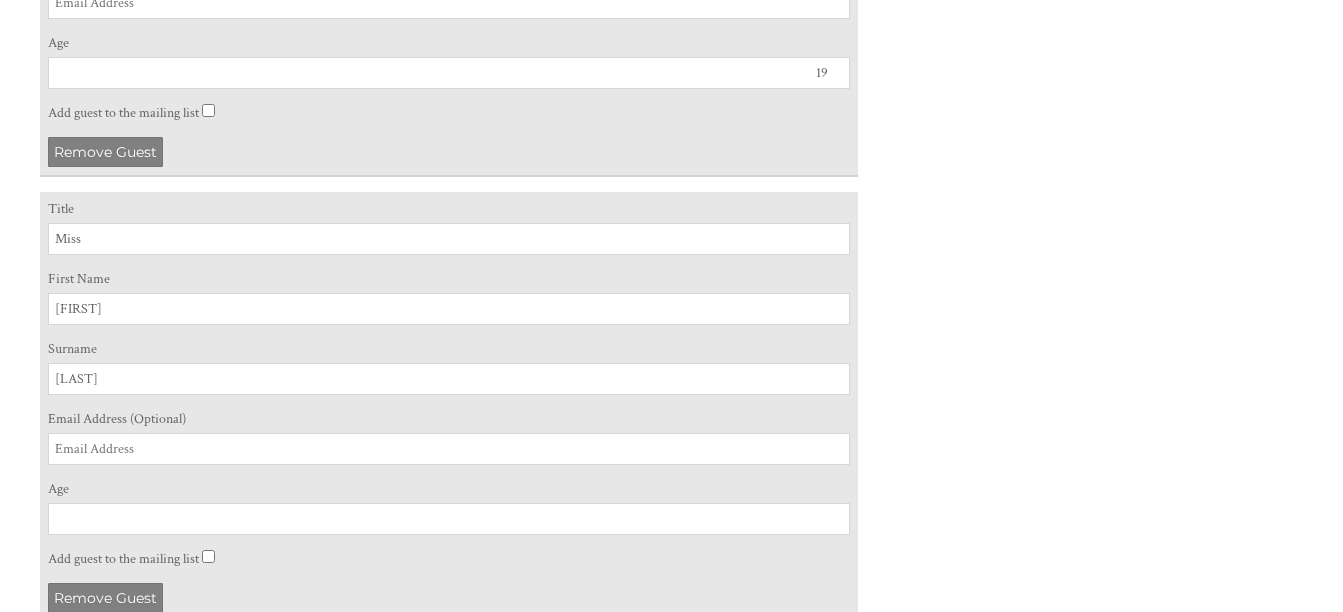 type on "Hill" 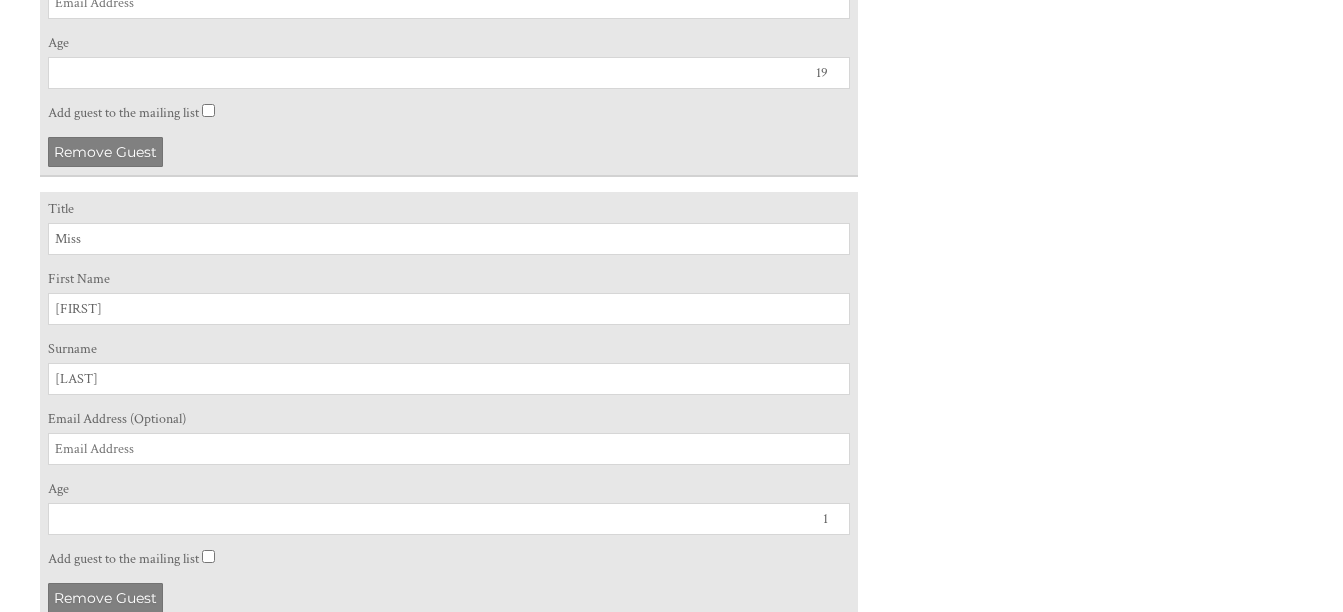 click on "1" at bounding box center (449, 519) 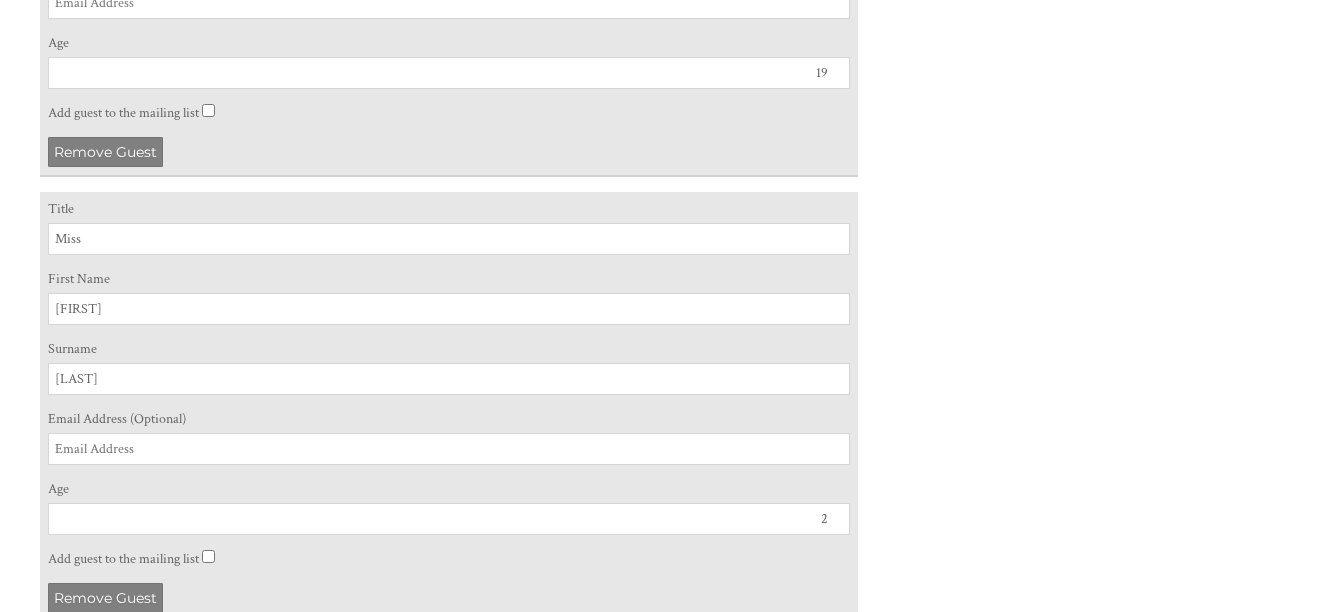 click on "2" at bounding box center [449, 519] 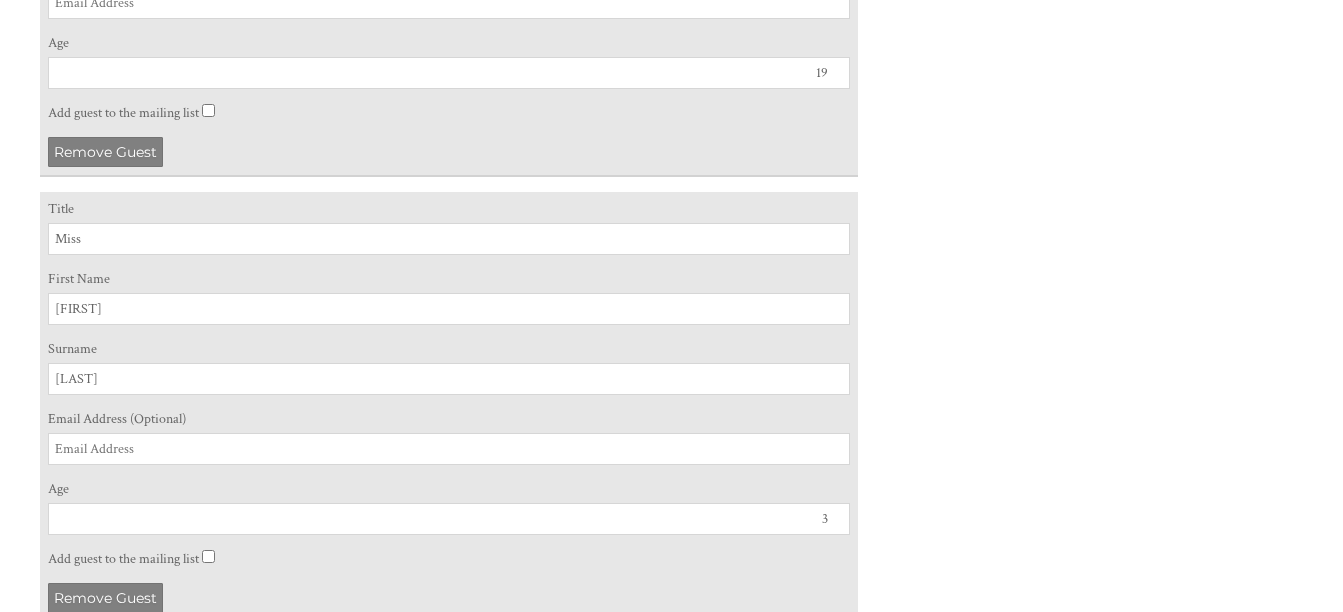 click on "3" at bounding box center [449, 519] 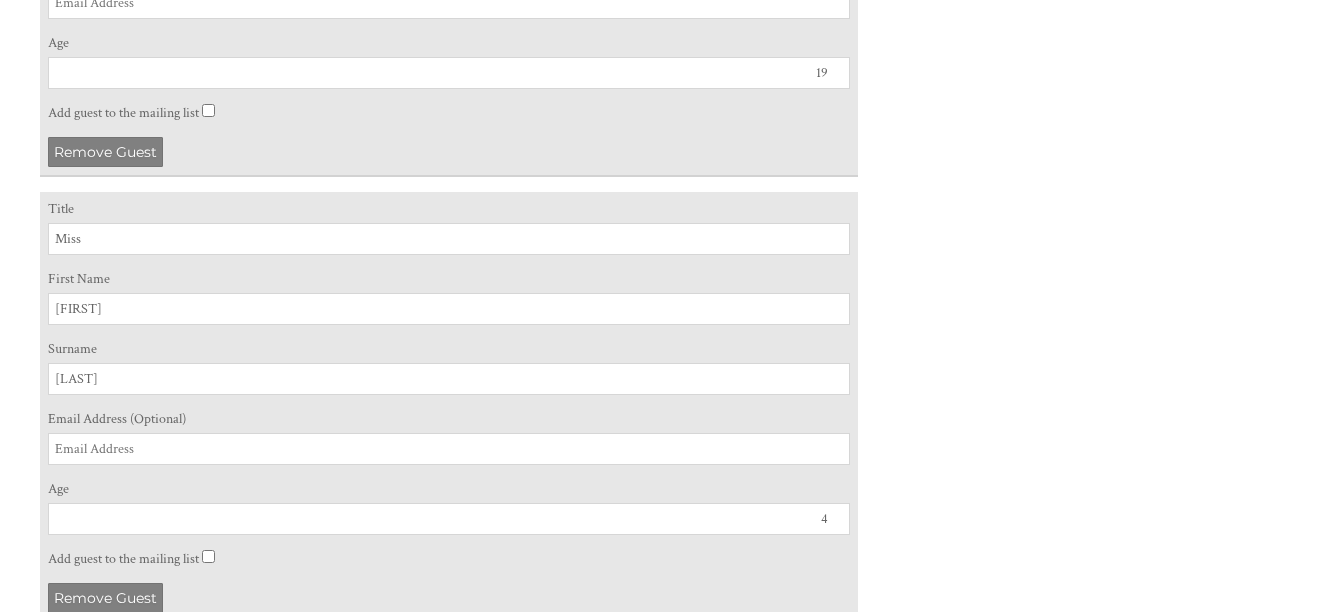click on "4" at bounding box center [449, 519] 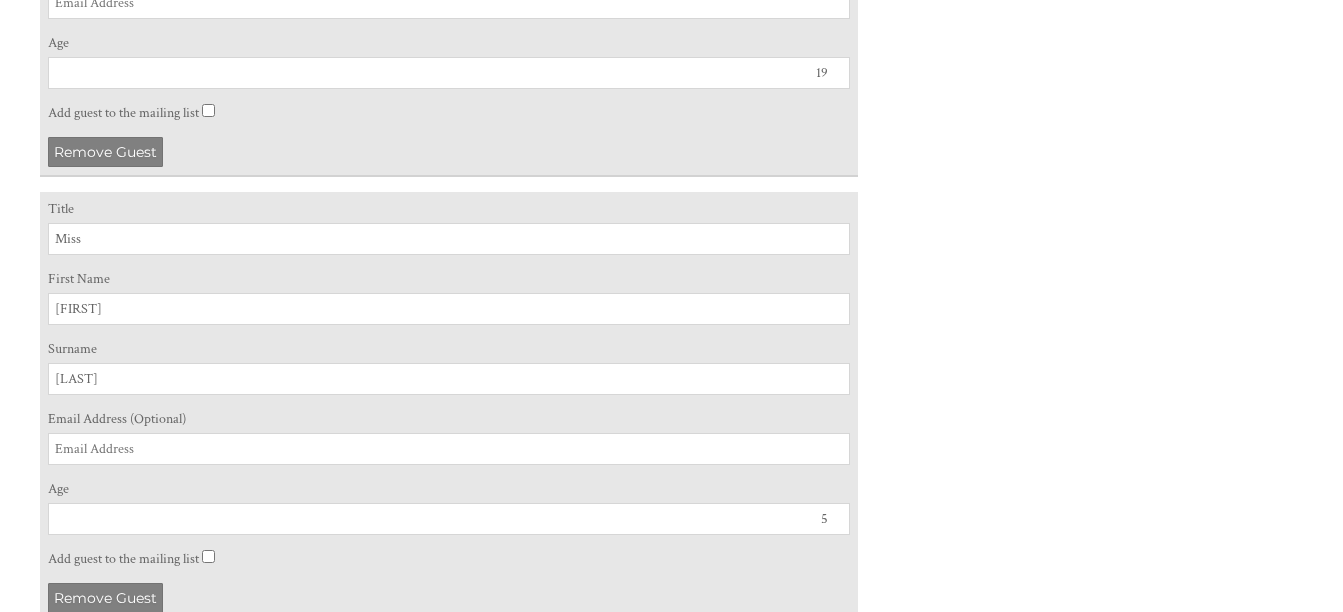 click on "5" at bounding box center [449, 519] 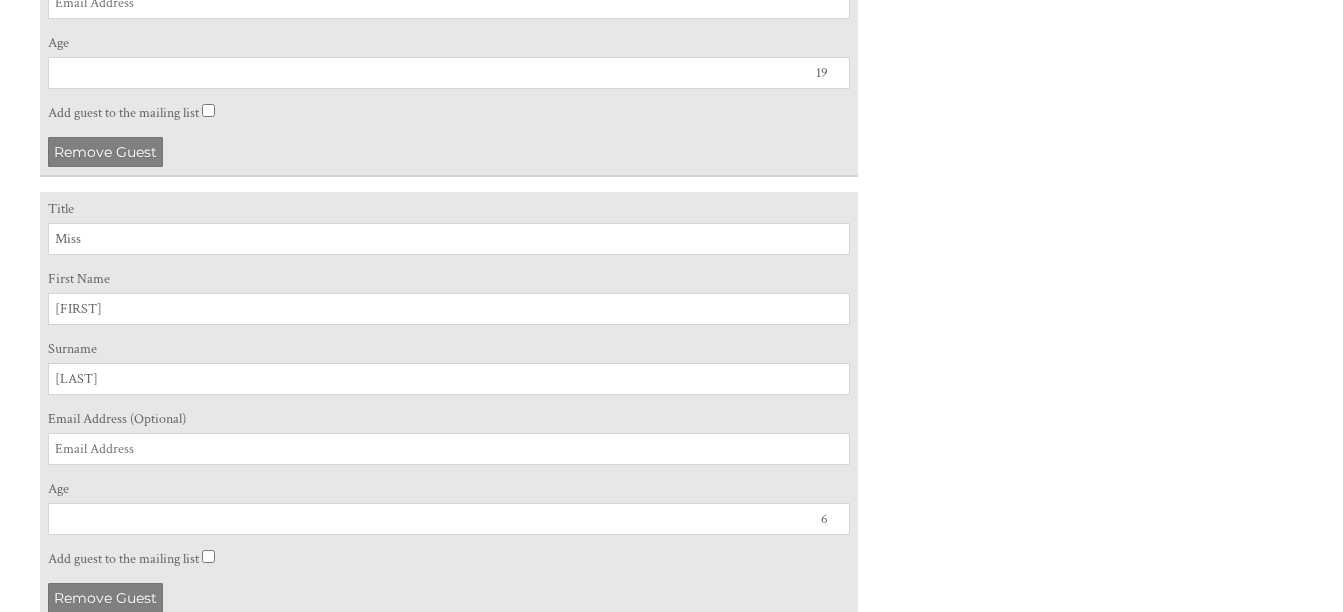 click on "6" at bounding box center [449, 519] 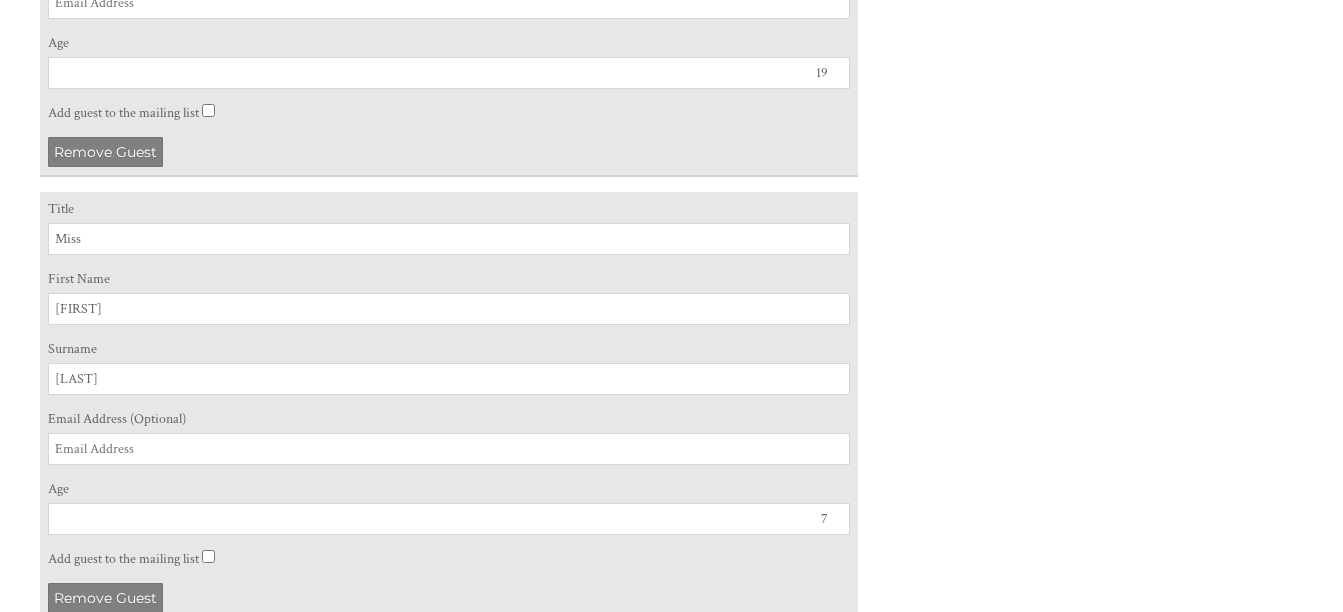 click on "7" at bounding box center [449, 519] 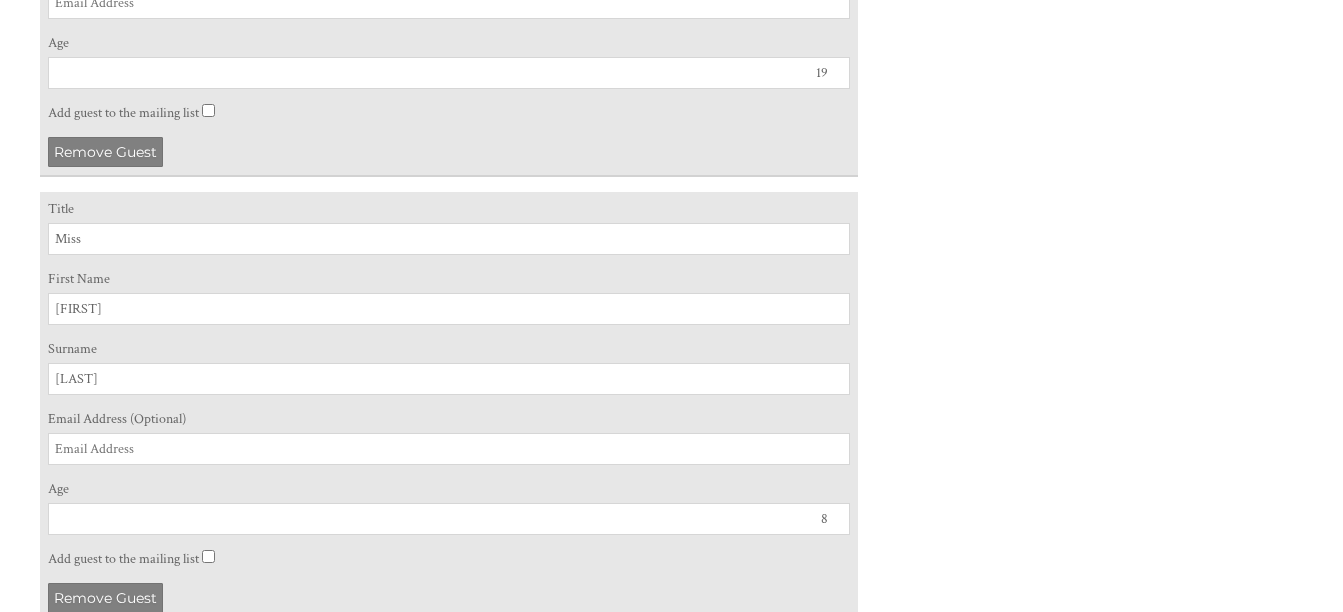 click on "8" at bounding box center [449, 519] 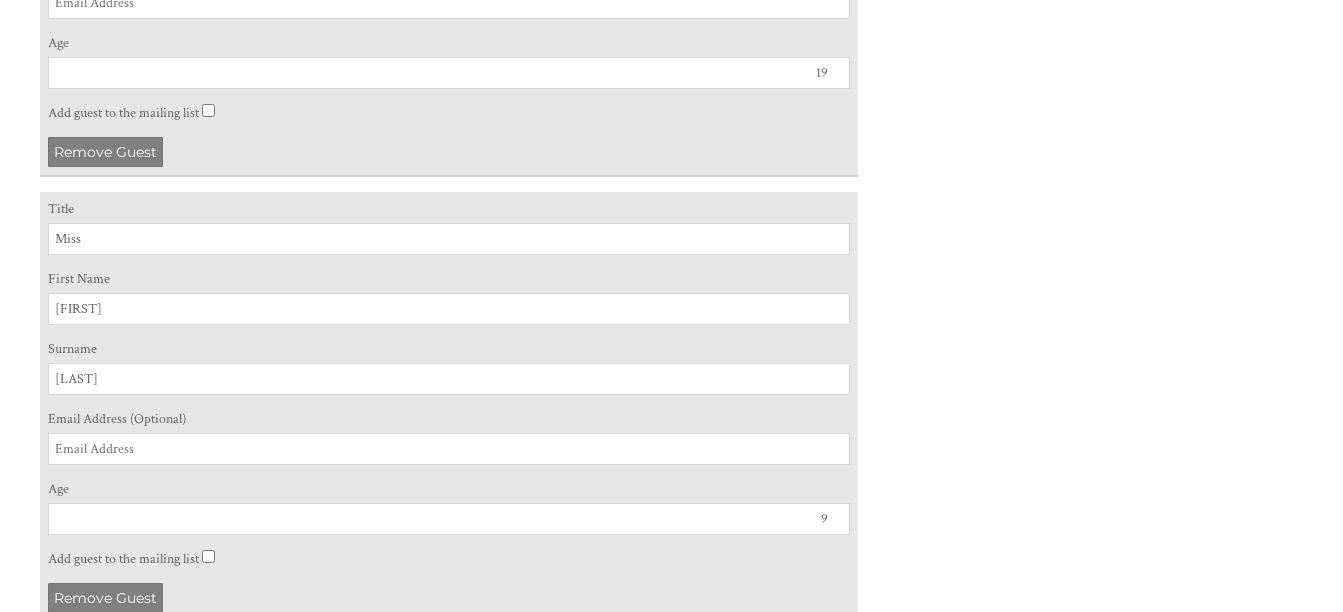 click on "9" at bounding box center (449, 519) 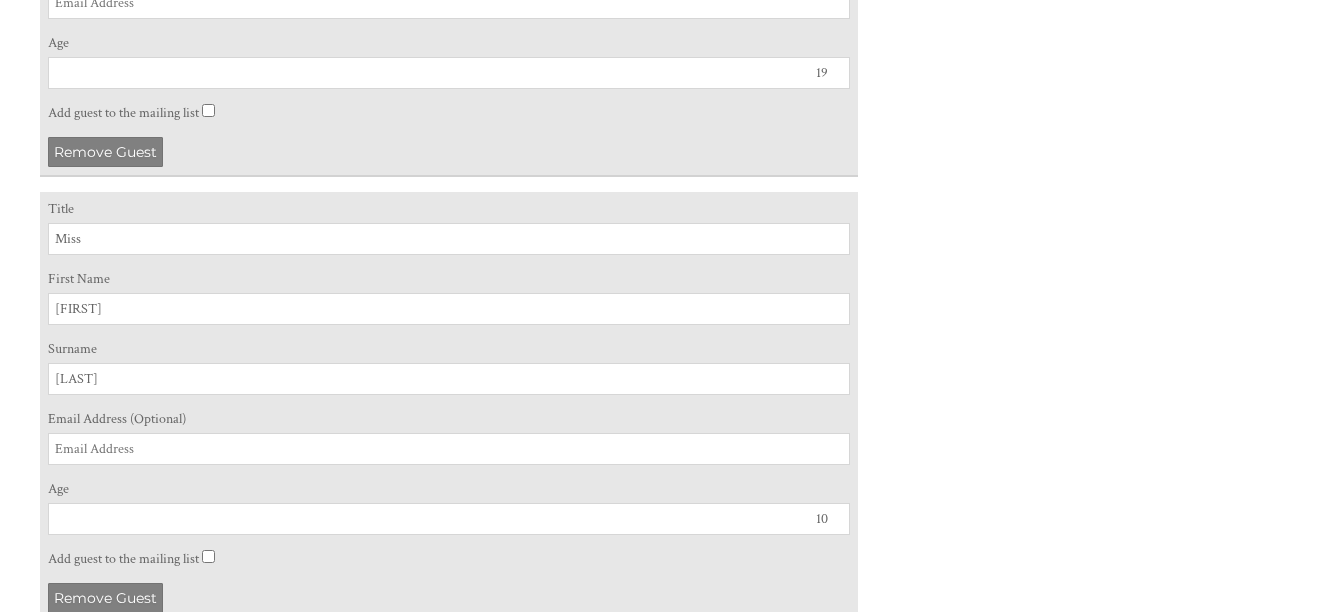 click on "10" at bounding box center [449, 519] 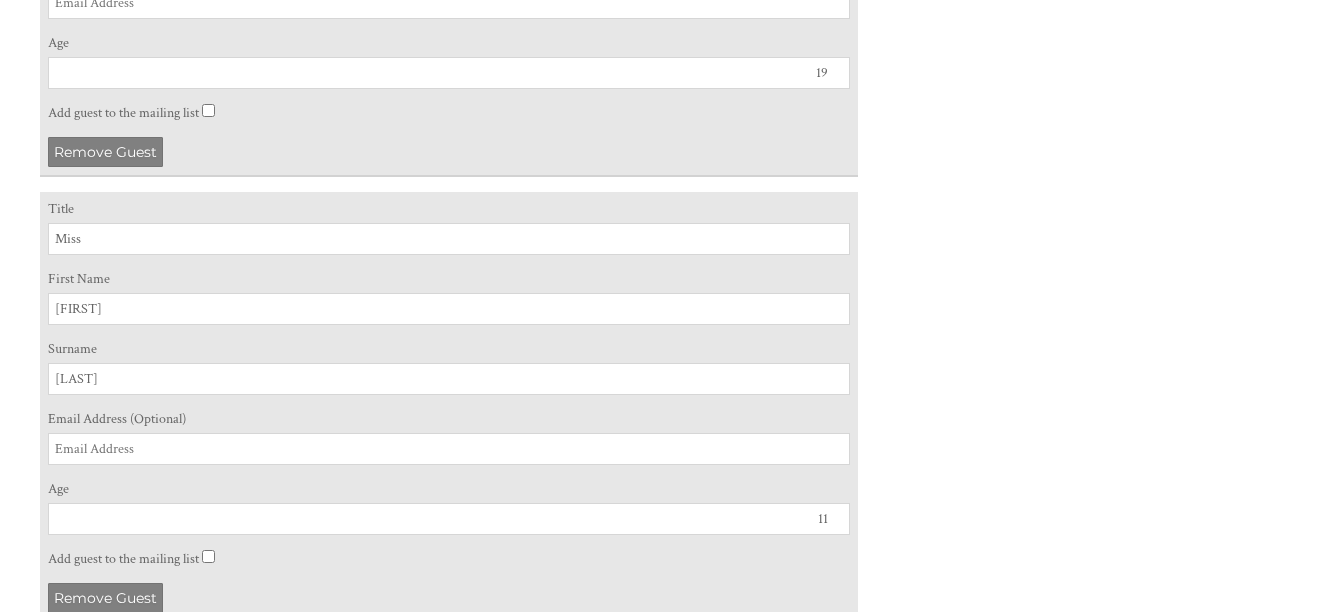 click on "11" at bounding box center (449, 519) 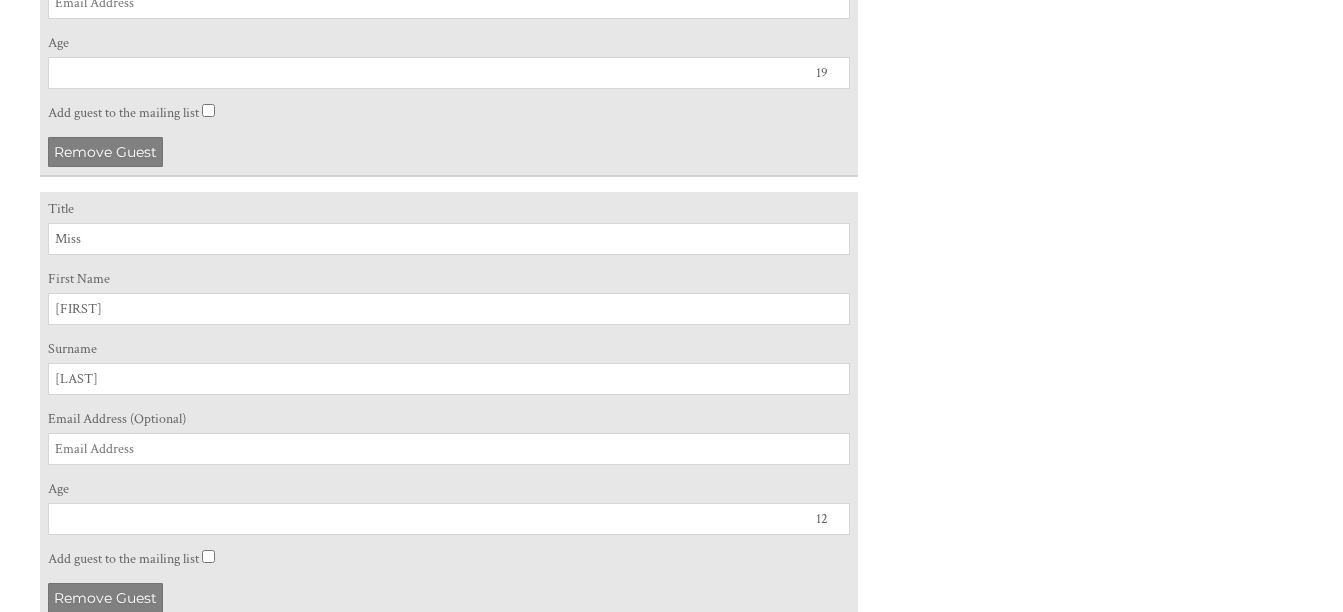 click on "12" at bounding box center [449, 519] 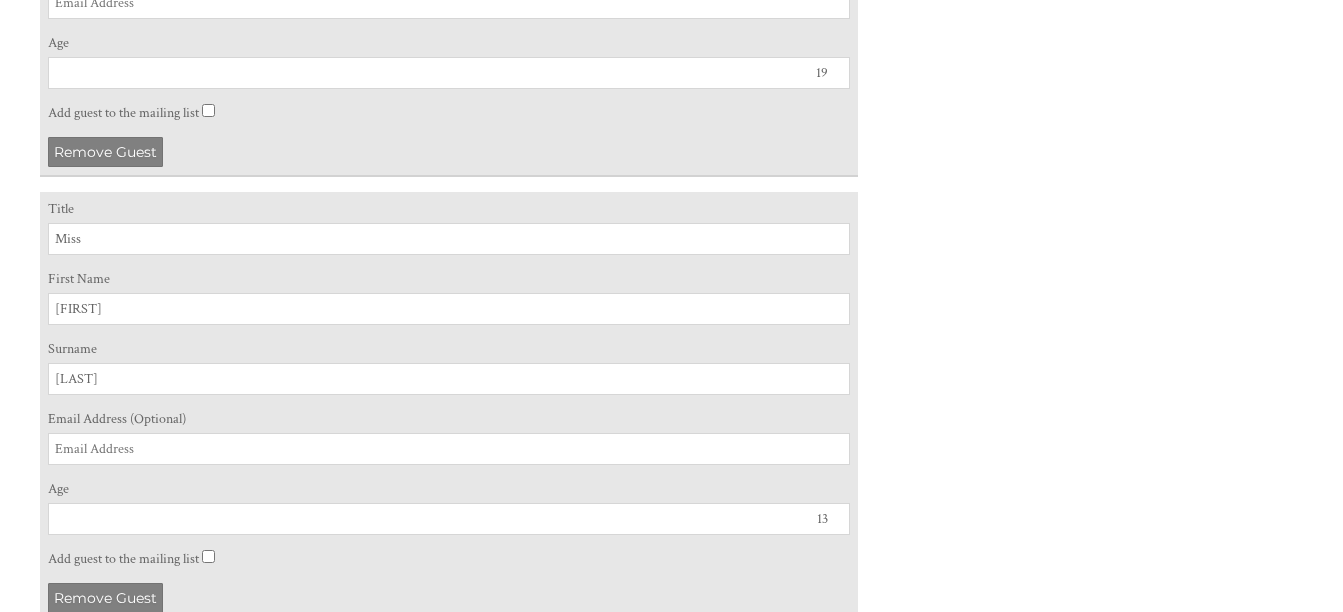 click on "13" at bounding box center (449, 519) 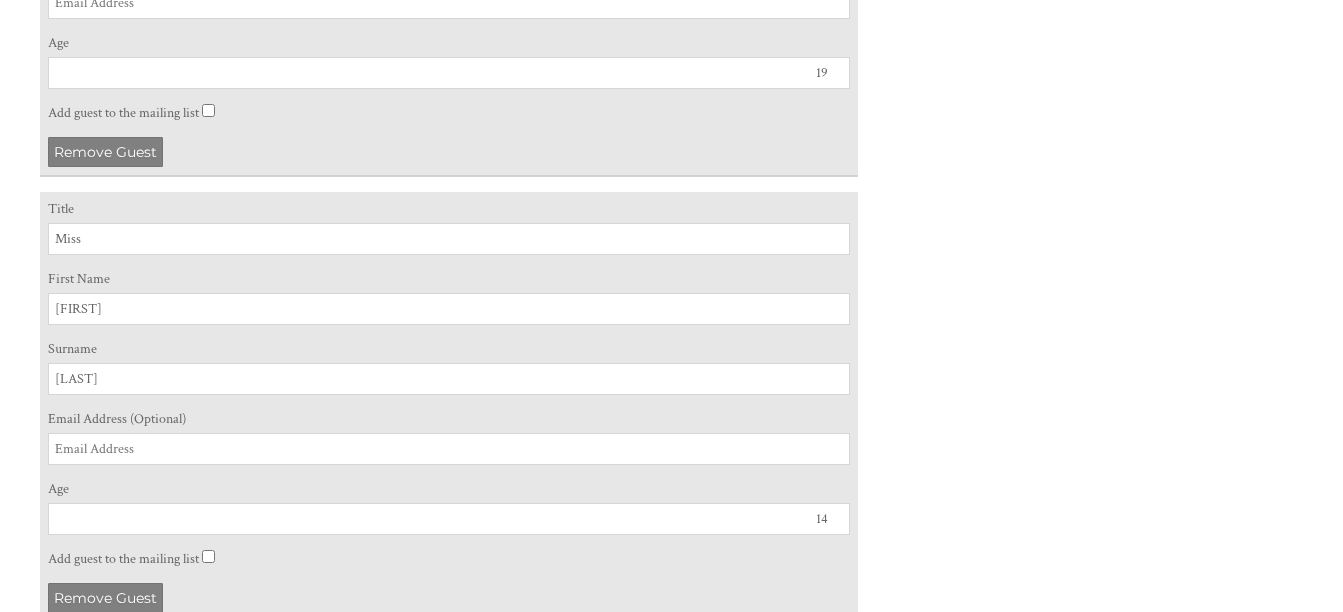 click on "14" at bounding box center [449, 519] 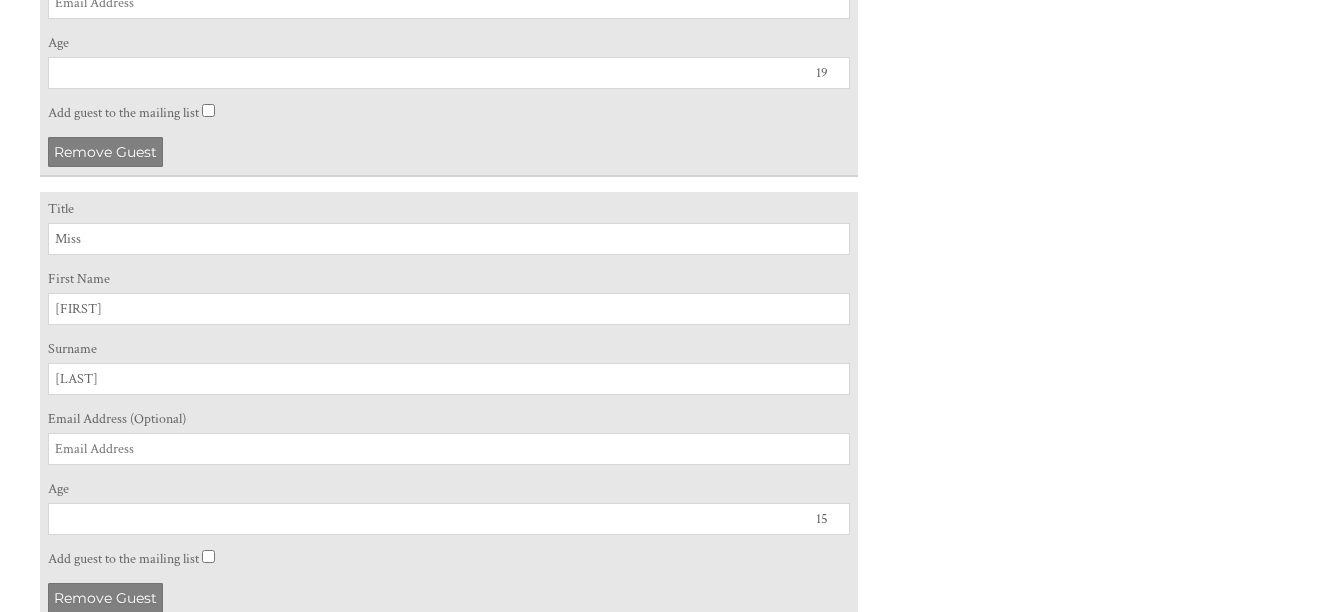 click on "15" at bounding box center (449, 519) 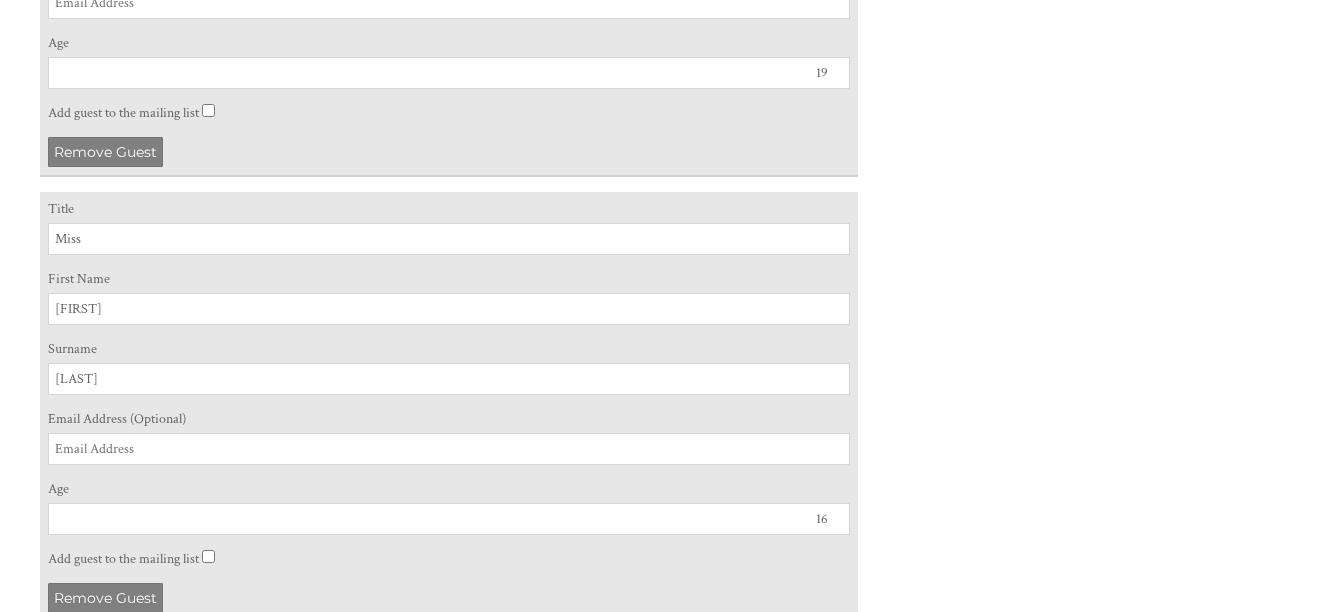 type on "16" 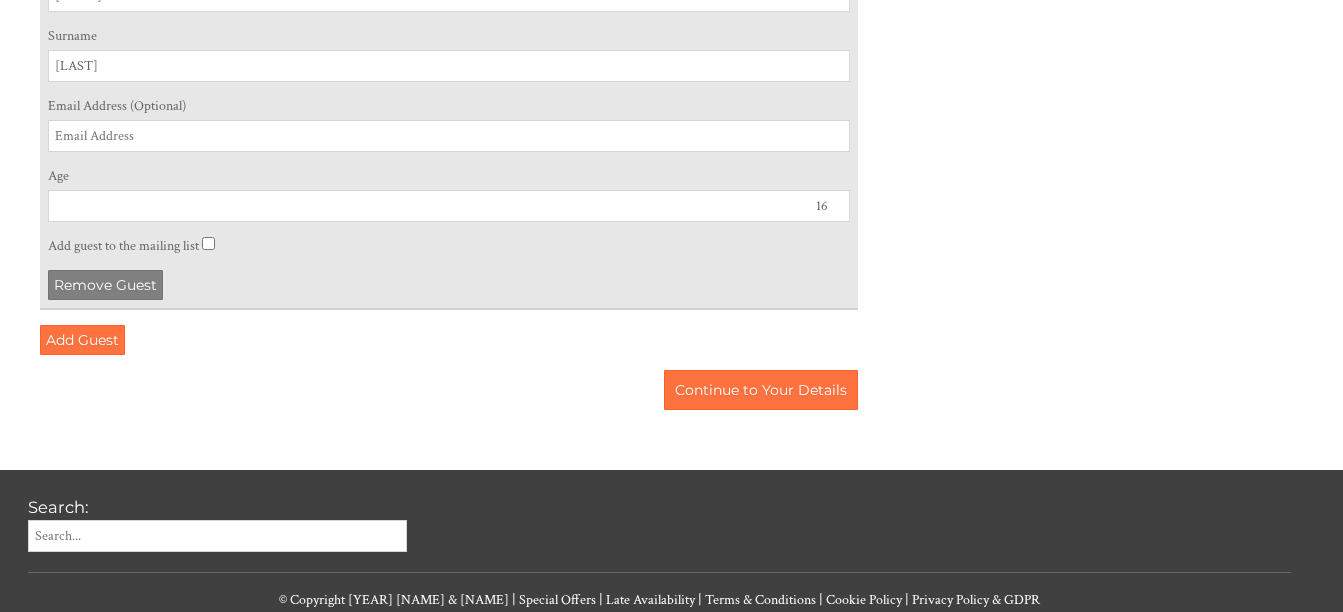 scroll, scrollTop: 2370, scrollLeft: 0, axis: vertical 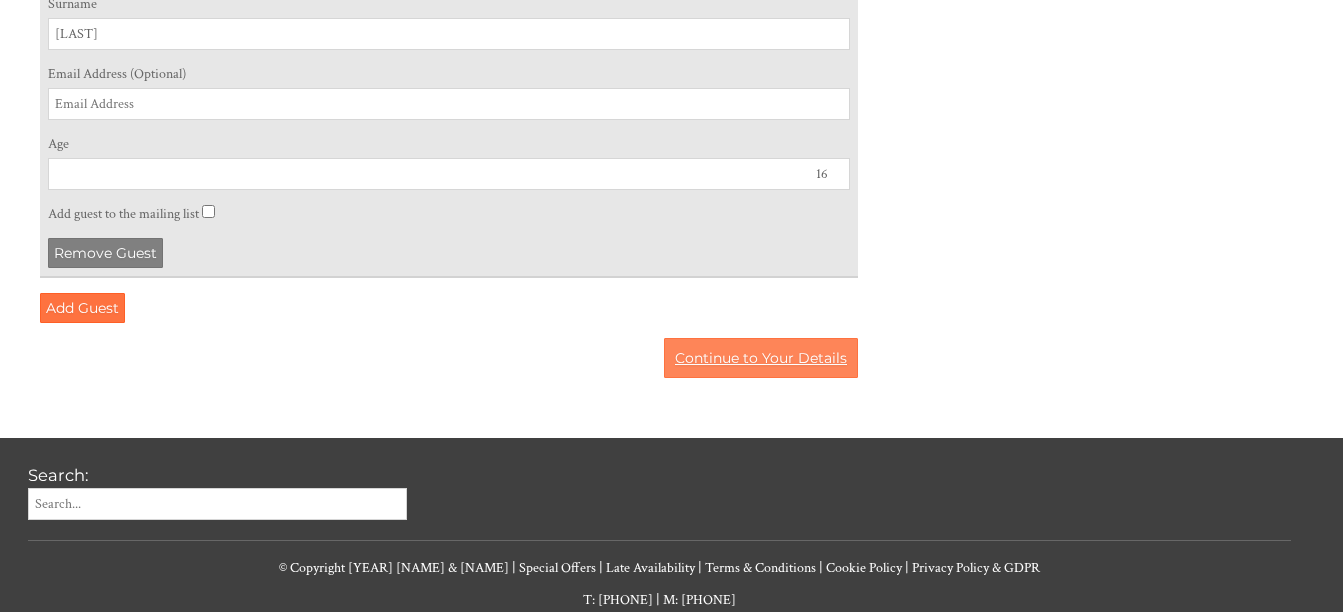 click on "Continue to Your Details" at bounding box center (761, 358) 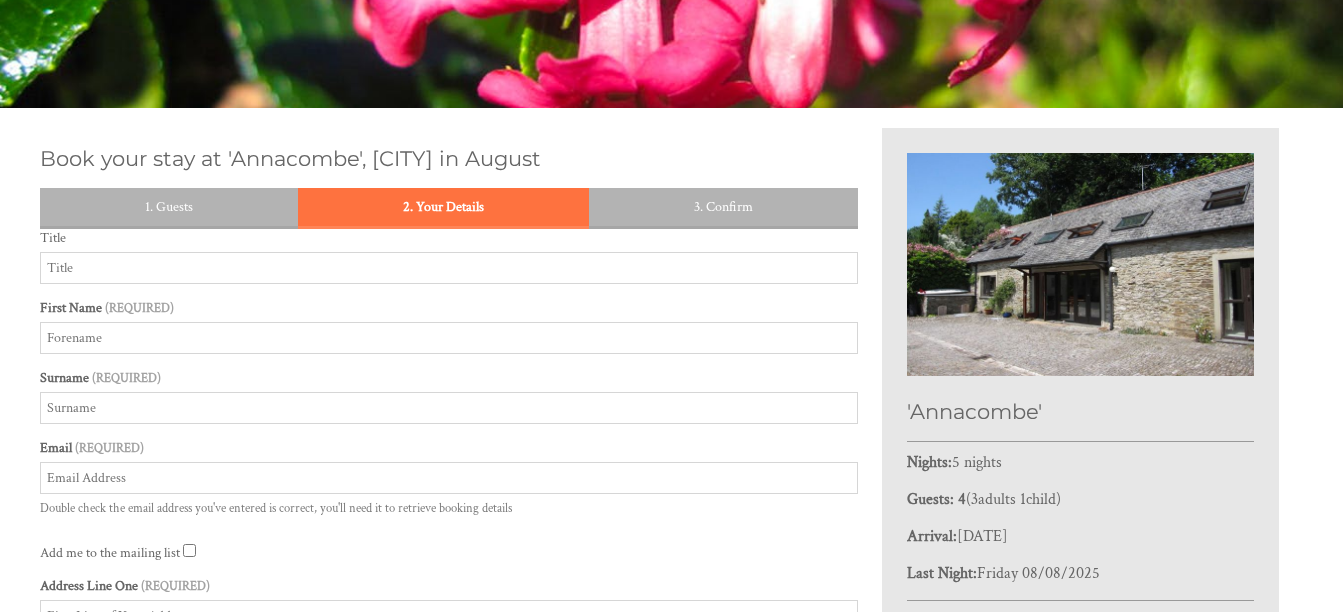scroll, scrollTop: 240, scrollLeft: 0, axis: vertical 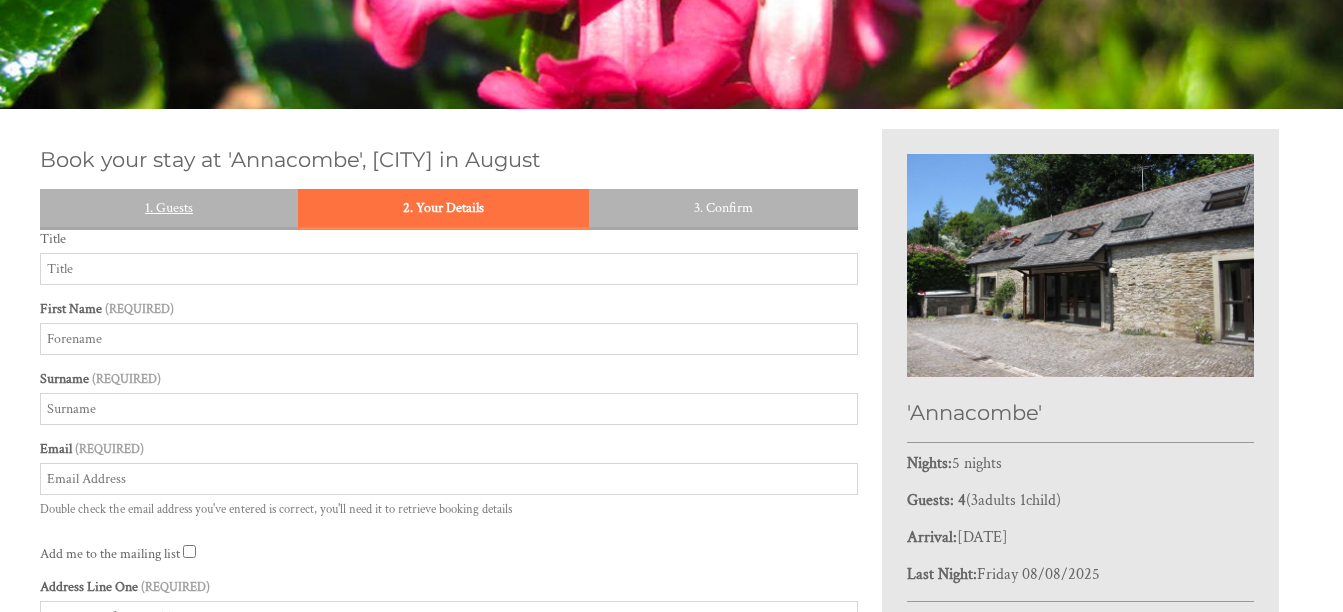 click on "1. Guests" at bounding box center [169, 208] 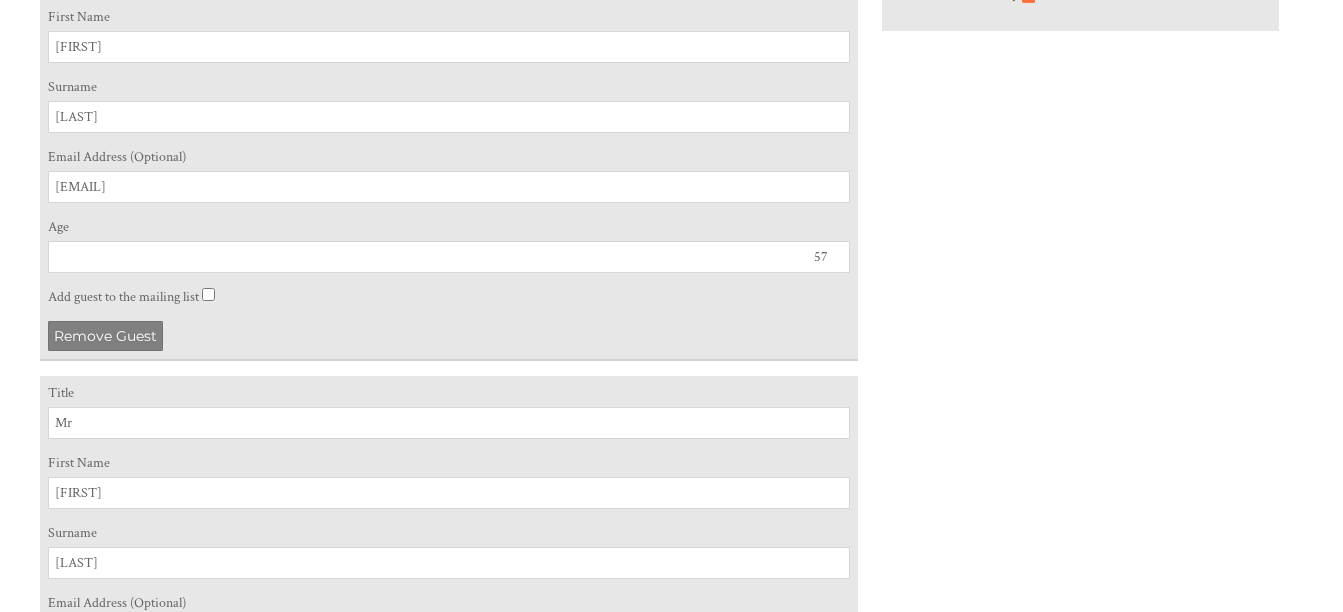 scroll, scrollTop: 964, scrollLeft: 0, axis: vertical 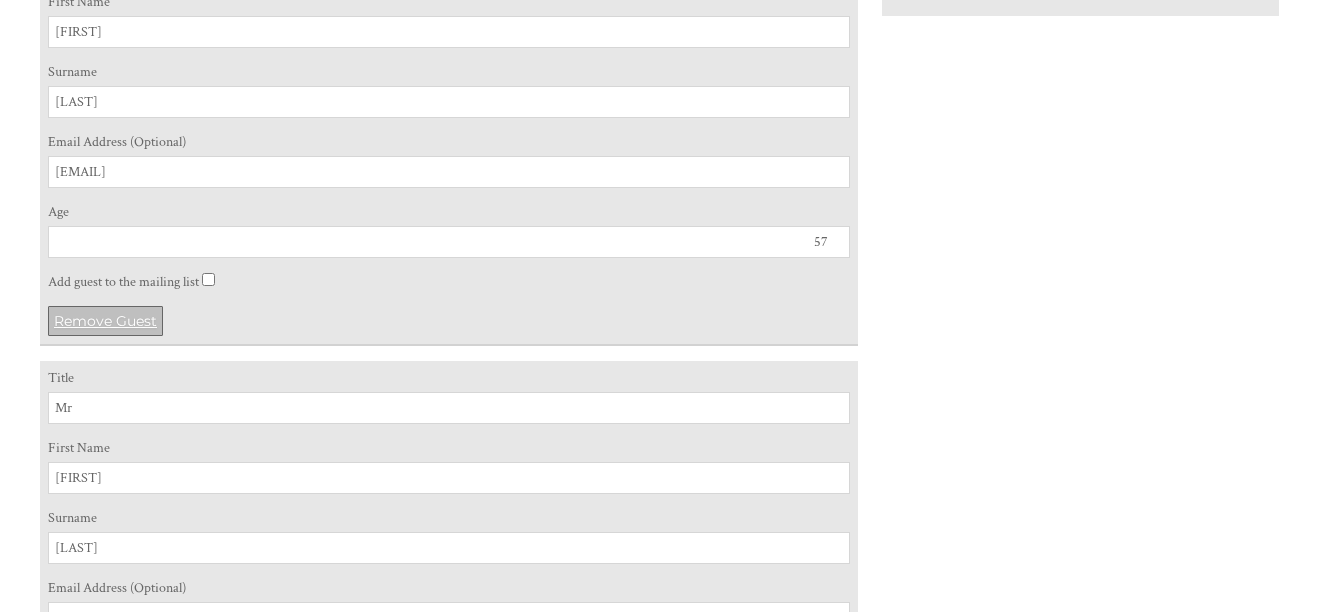 click on "Remove Guest" at bounding box center (105, 321) 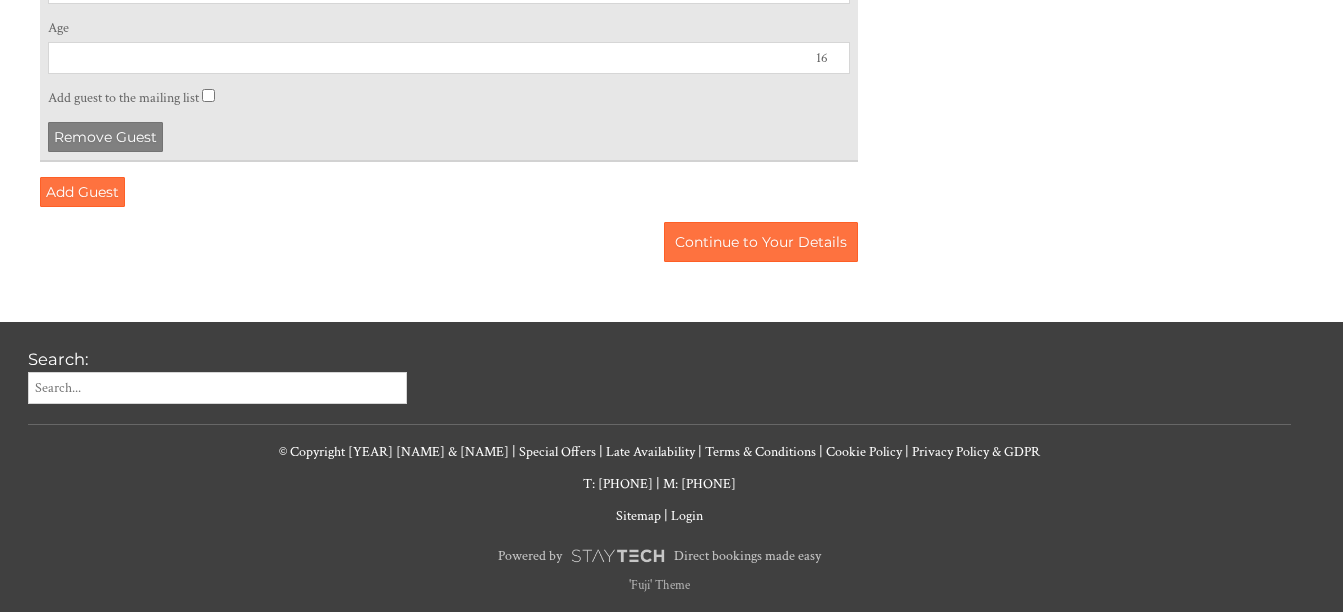 scroll, scrollTop: 2041, scrollLeft: 0, axis: vertical 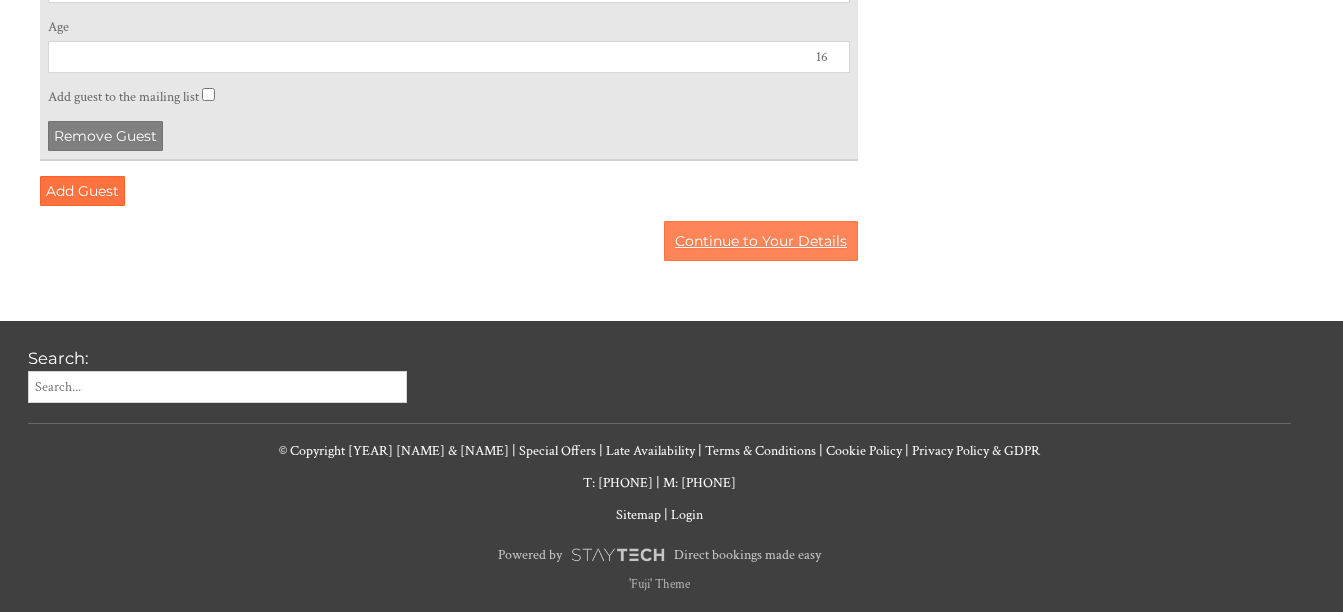 click on "Continue to Your Details" at bounding box center [761, 241] 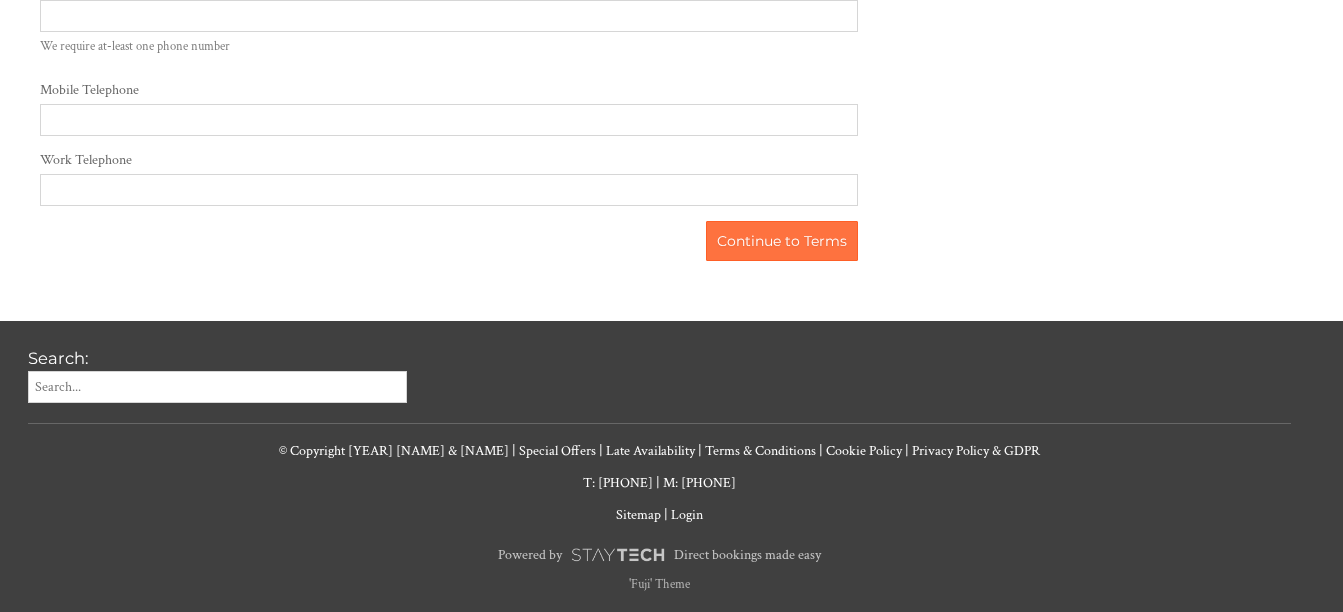 scroll, scrollTop: 369, scrollLeft: 0, axis: vertical 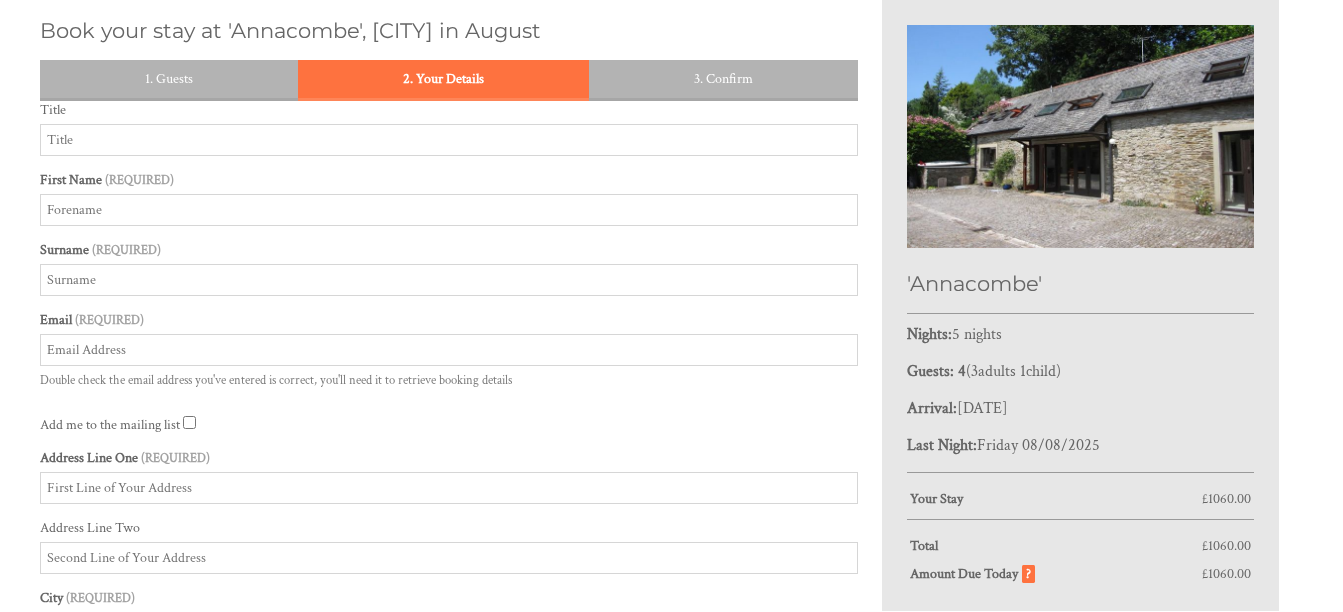 click on "Title" at bounding box center (449, 140) 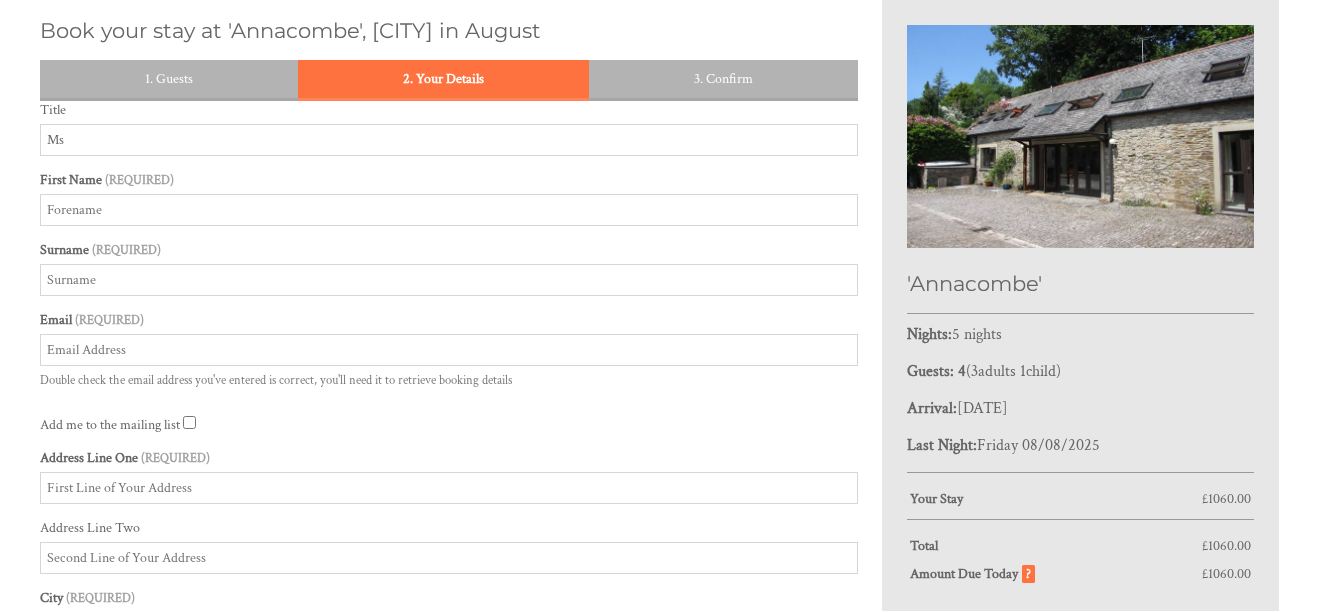 type on "Ms" 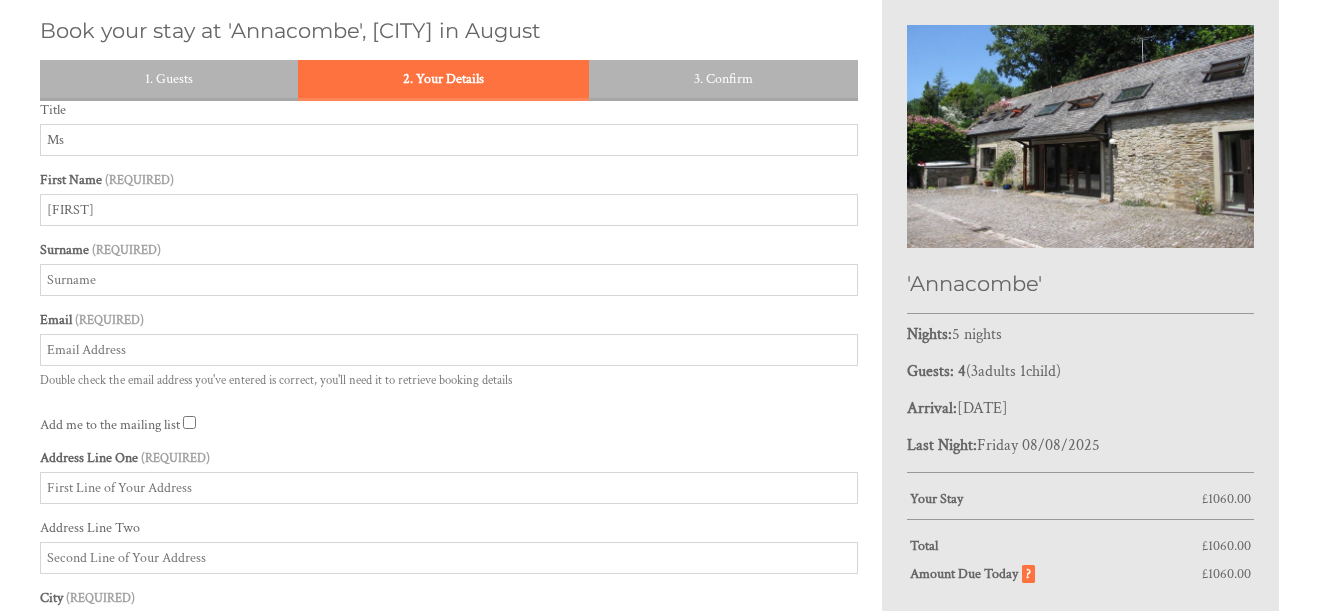 type on "Celia" 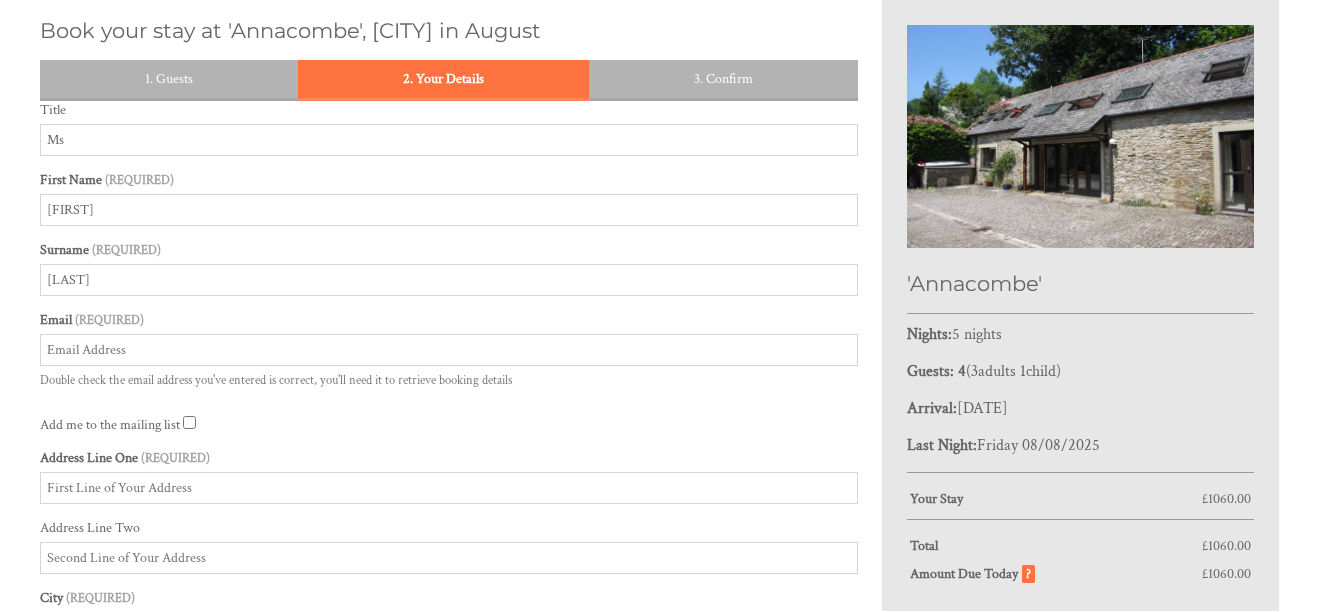 type on "Robertson" 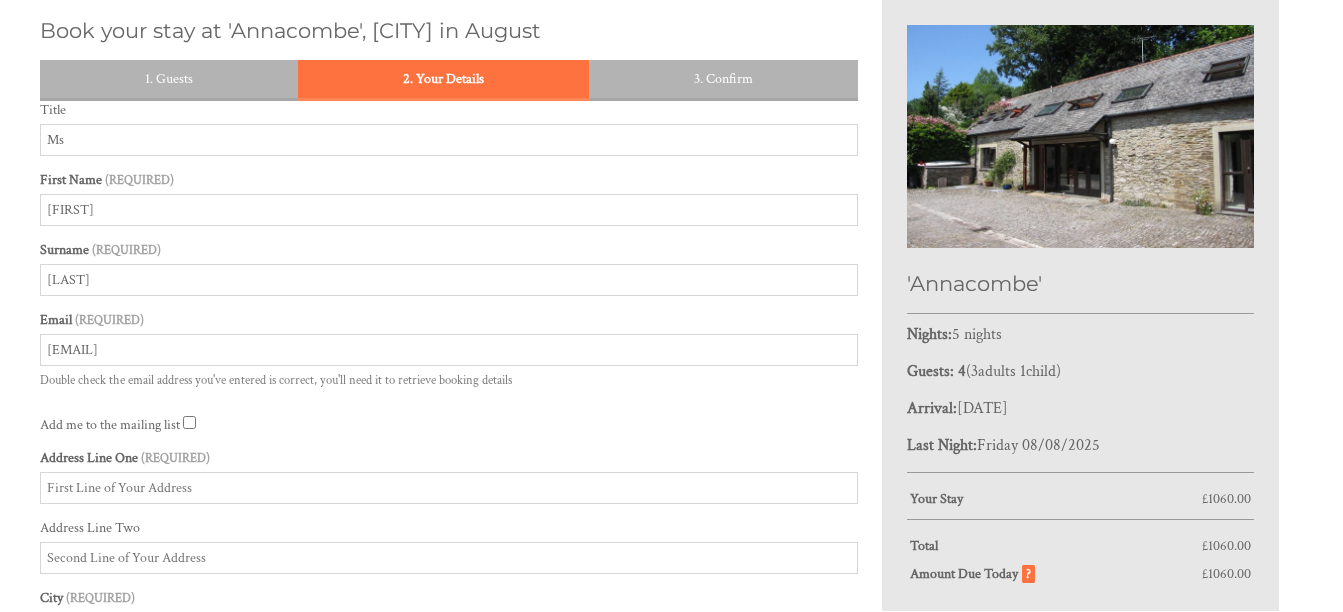 type on "14 Delawyk Crescent" 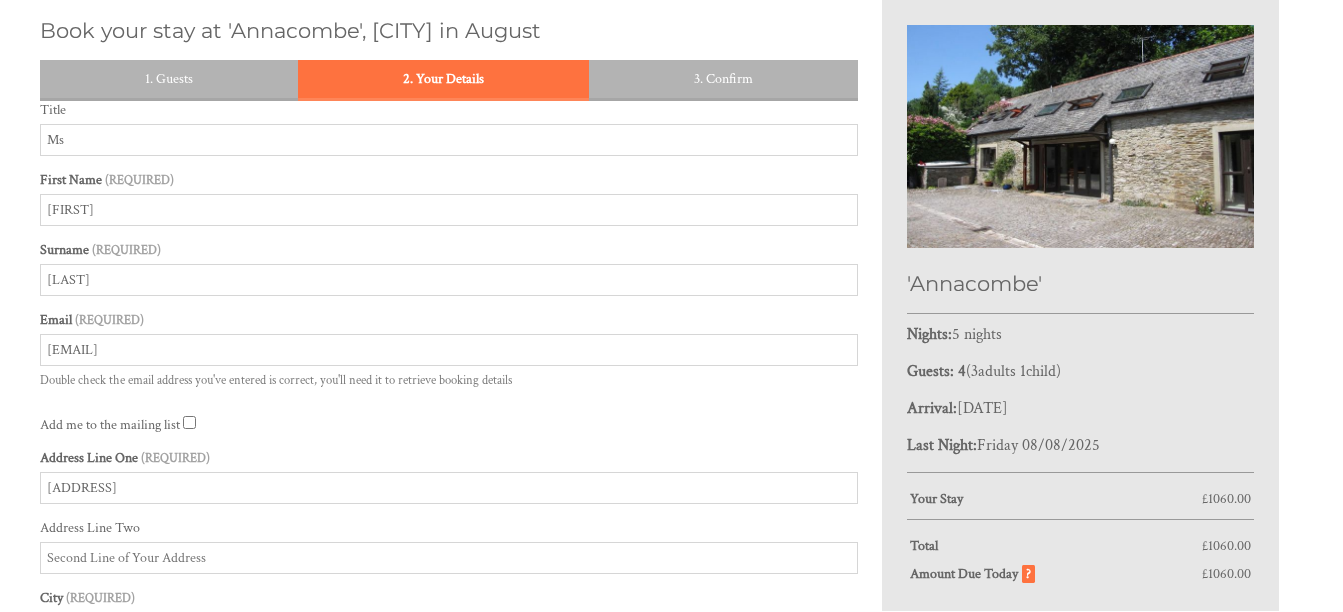 type on "Herne Hill" 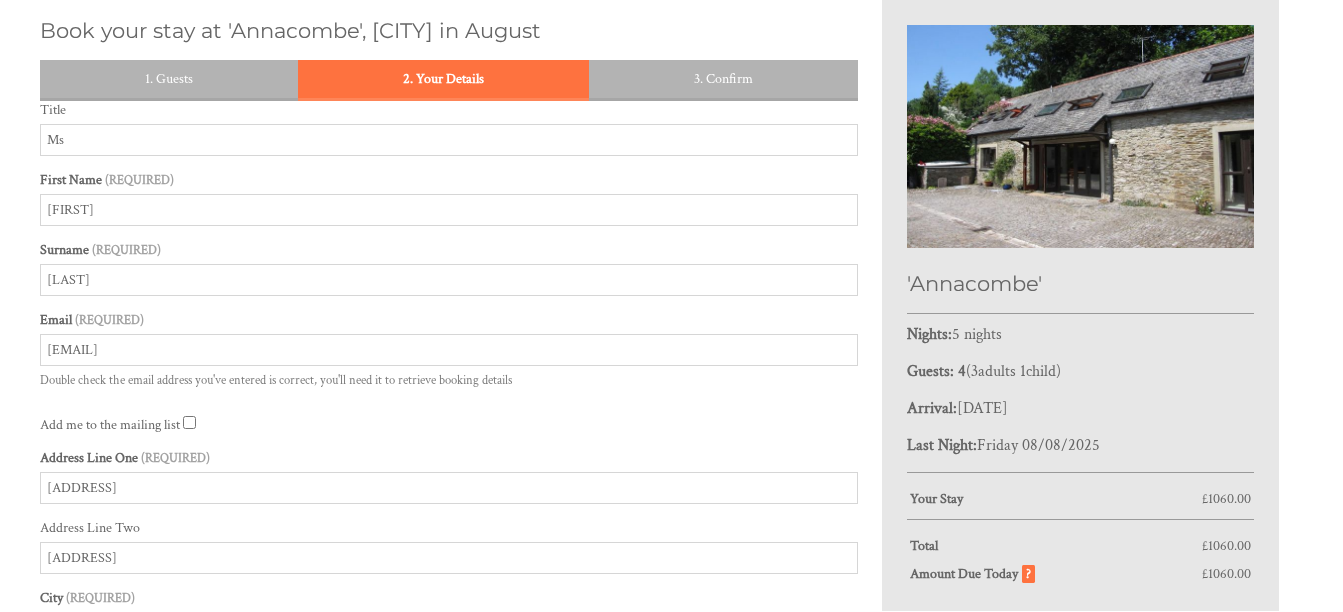 type on "London" 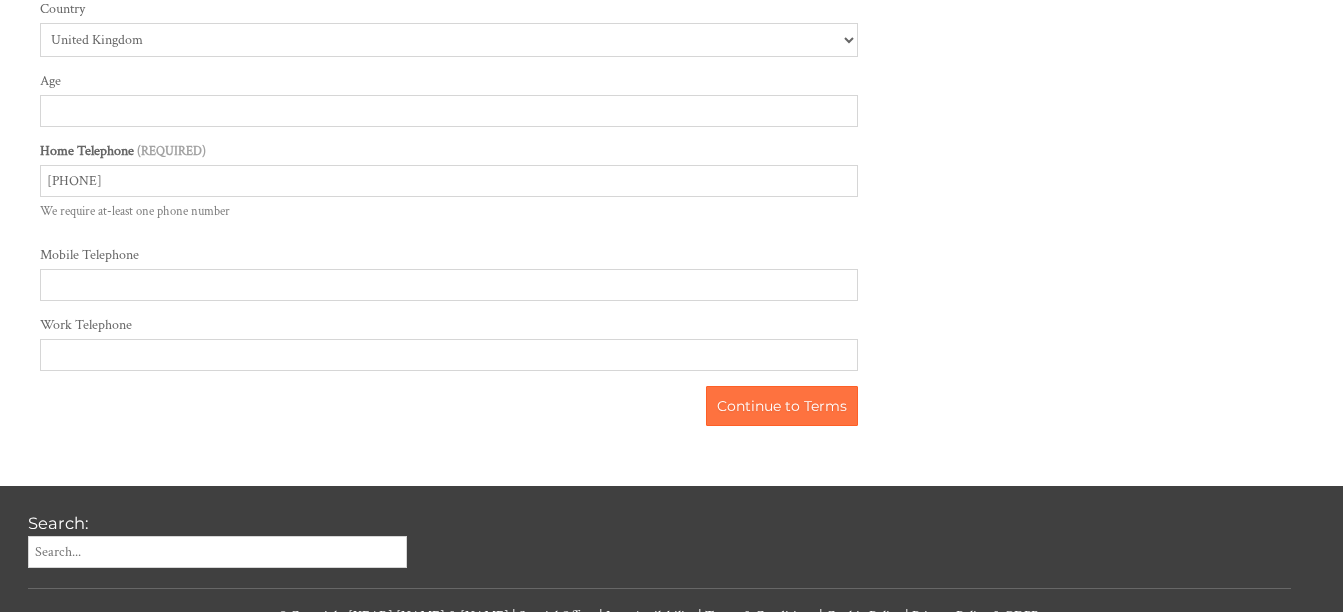 scroll, scrollTop: 1230, scrollLeft: 0, axis: vertical 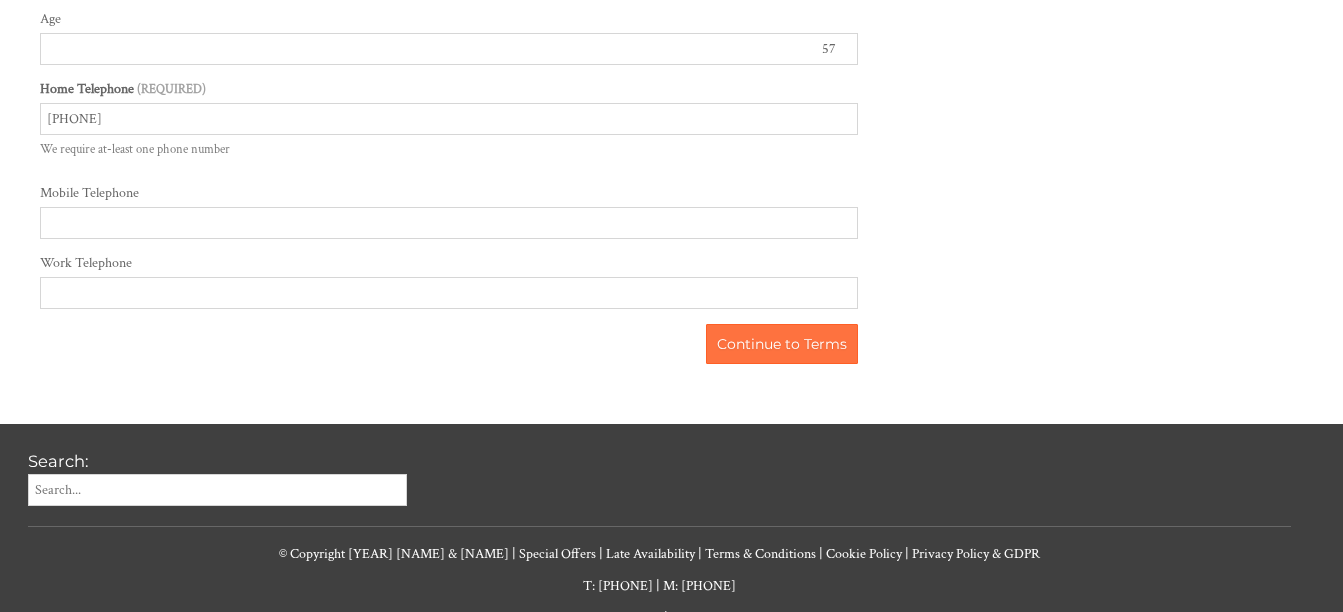 type on "57" 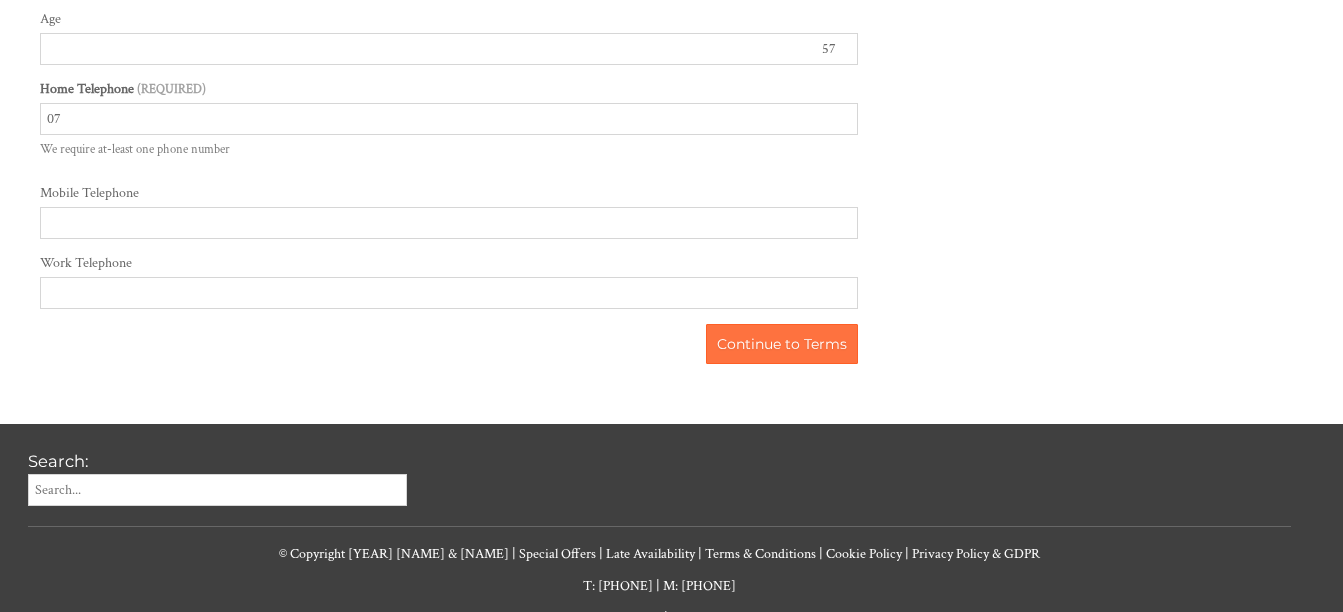 type on "0" 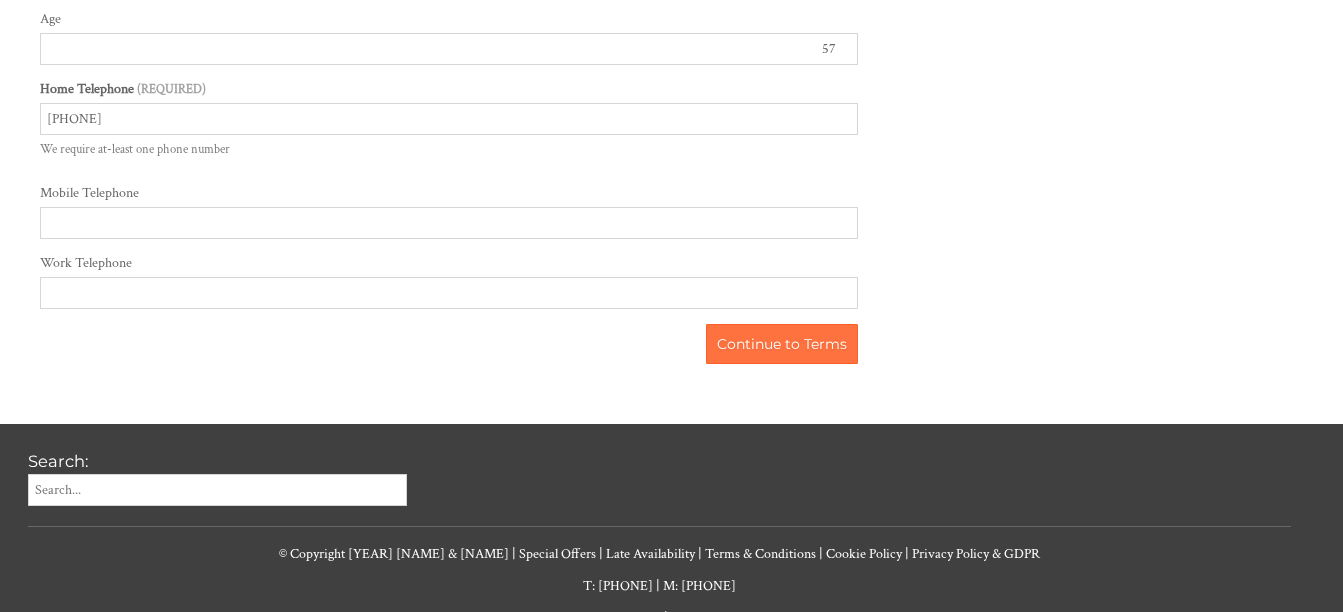 type on "02072748720" 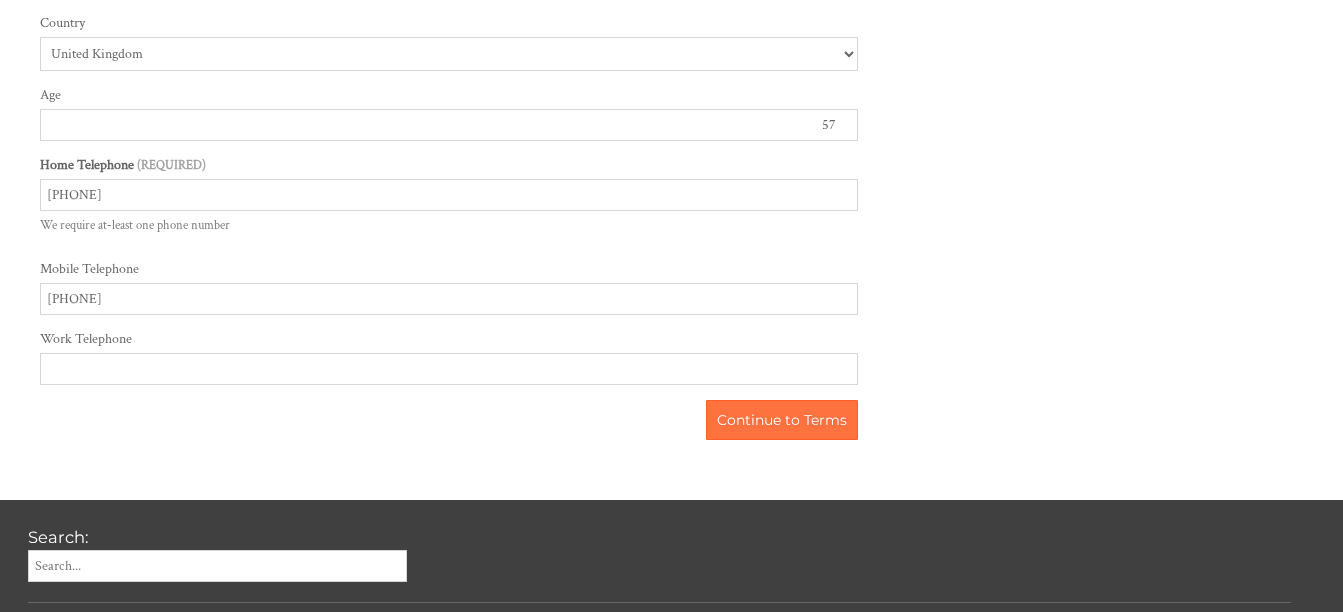 scroll, scrollTop: 1195, scrollLeft: 0, axis: vertical 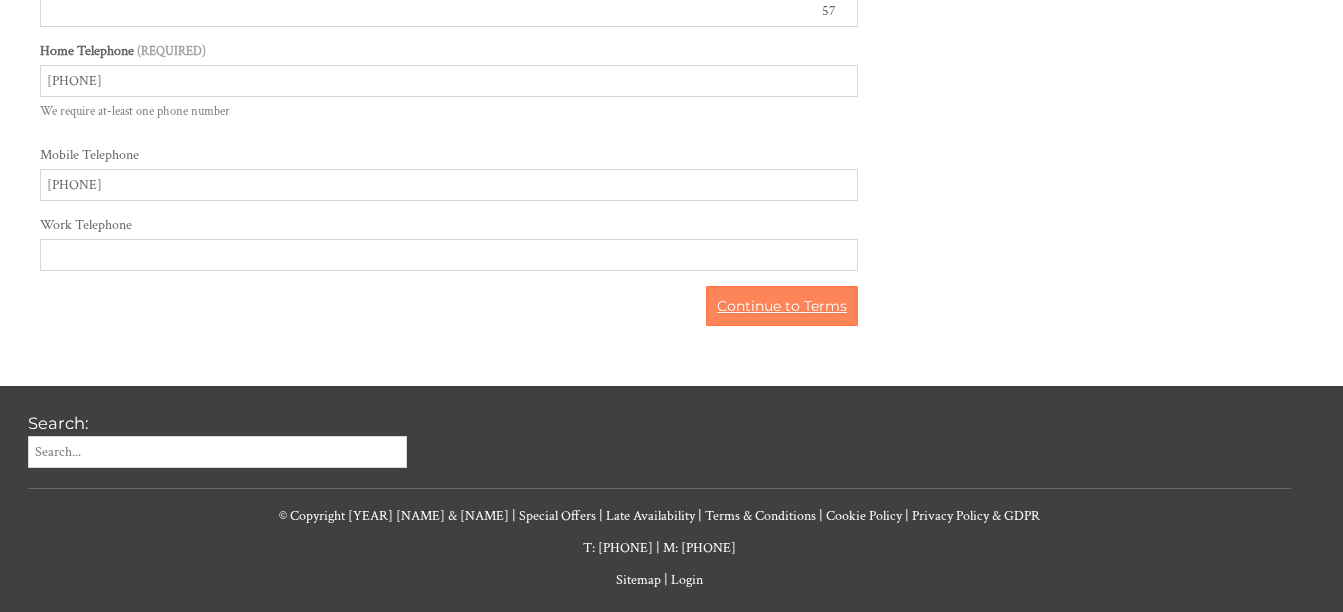 click on "Continue to Terms" at bounding box center [782, 306] 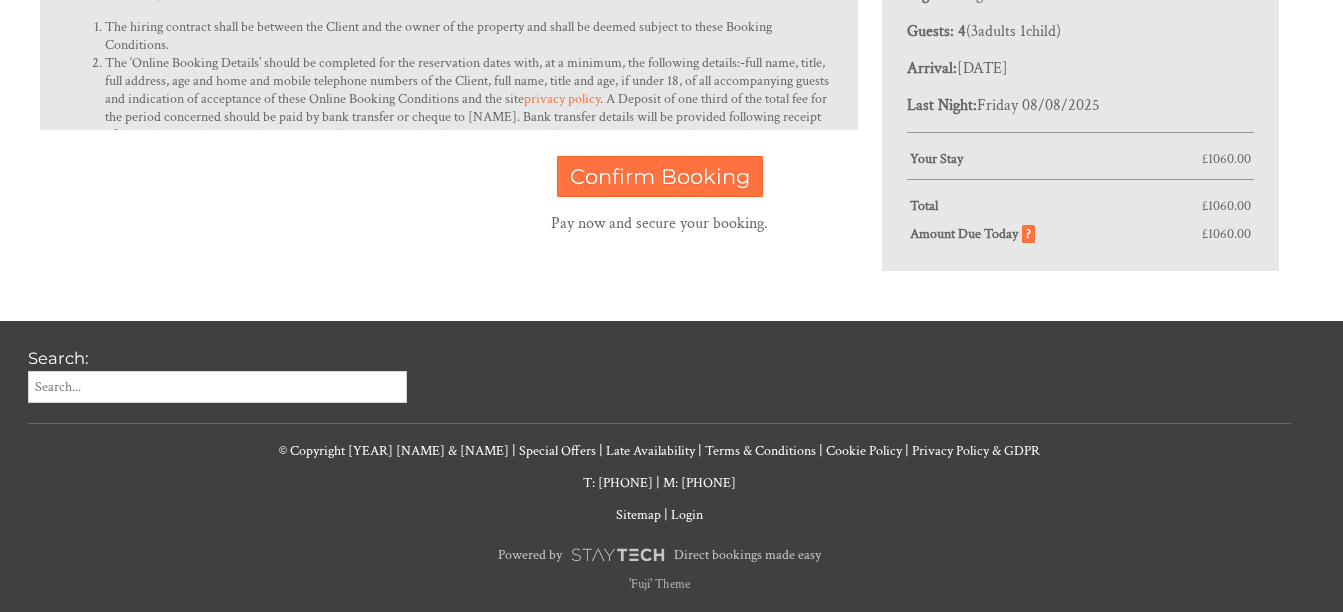 scroll, scrollTop: 369, scrollLeft: 0, axis: vertical 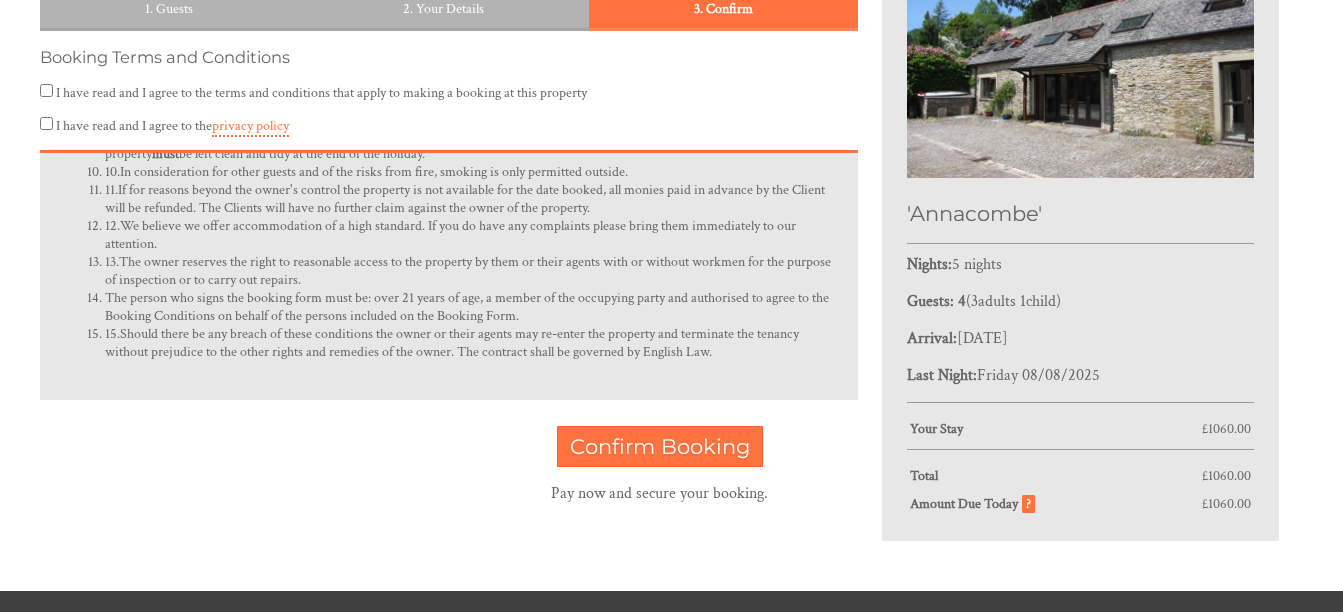 click on "I have read and I agree to the terms and conditions that apply to making a booking at this property" at bounding box center (46, 90) 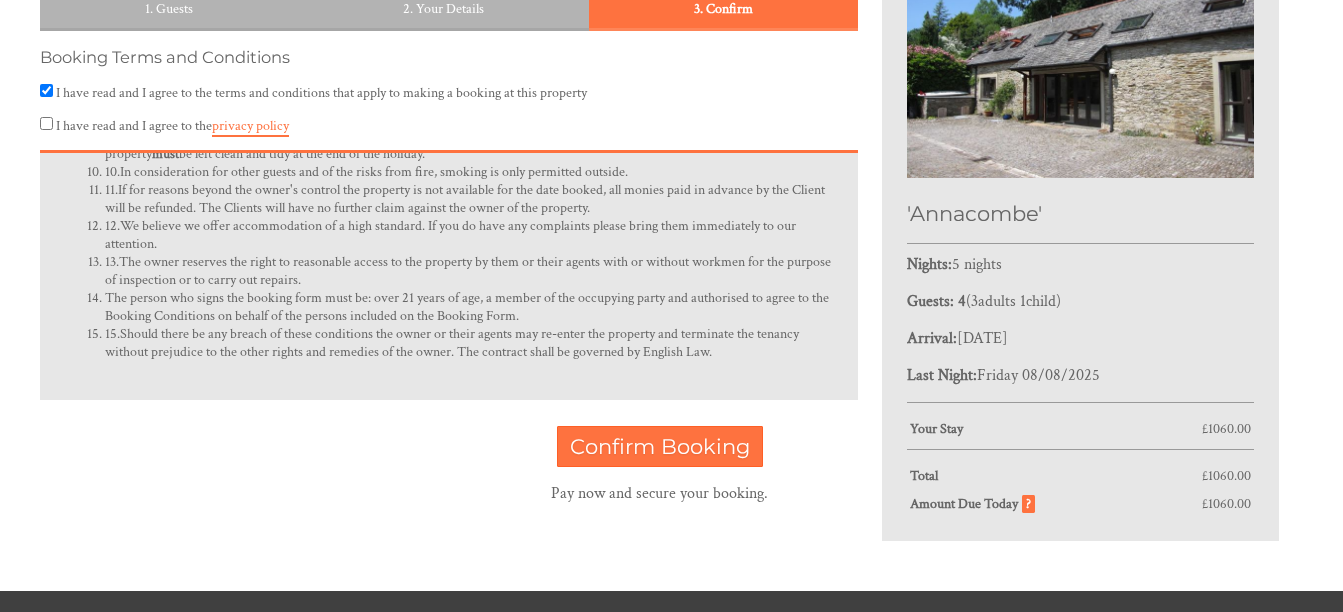 click on "privacy policy" at bounding box center [250, 127] 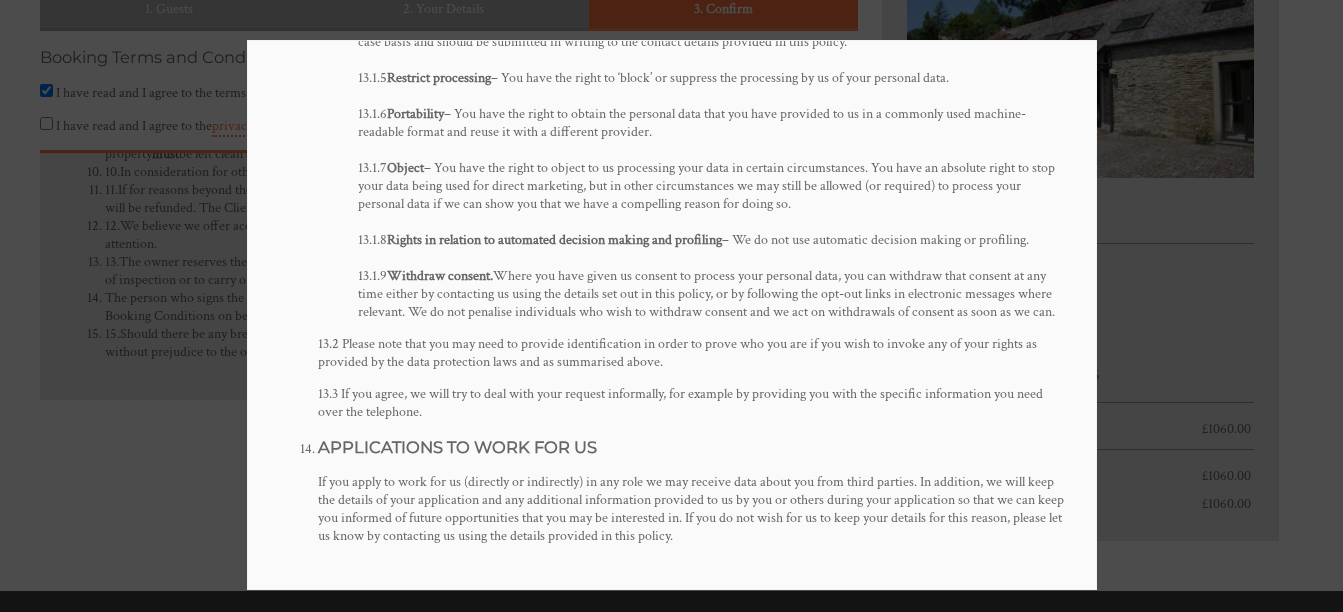 scroll, scrollTop: 7718, scrollLeft: 0, axis: vertical 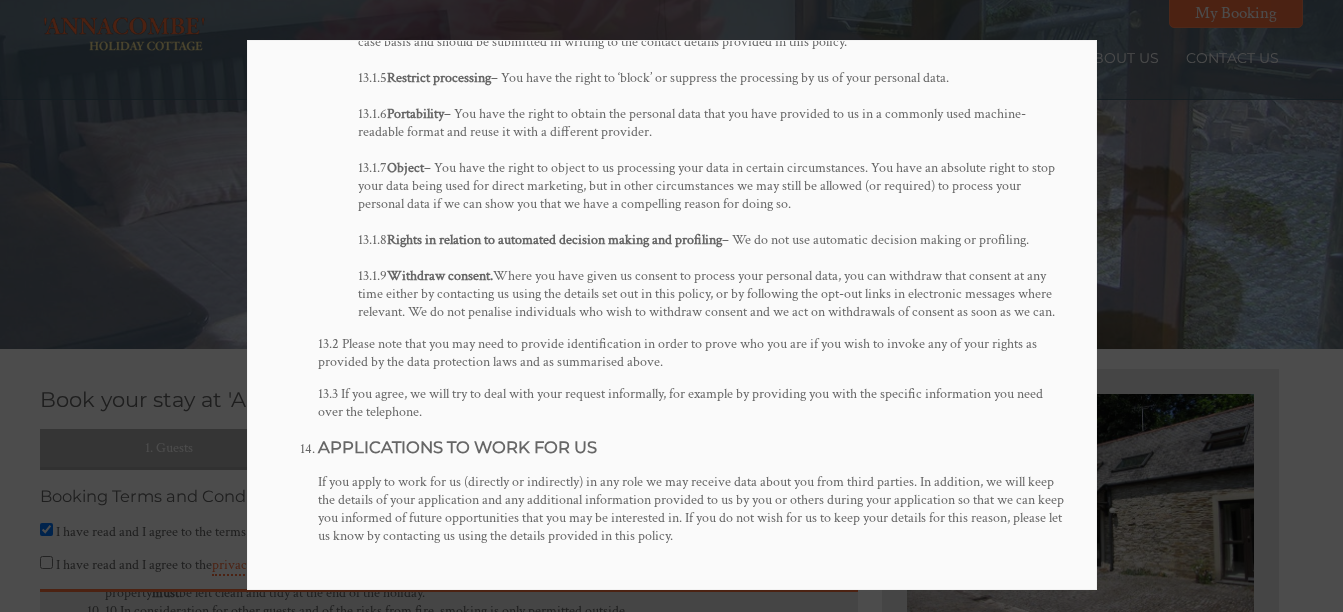 click on "13.2 Please note that you may need to provide identification in order to prove who you are if you wish to invoke any of your rights as provided by the data protection laws and as summarised above." at bounding box center [491, -5504] 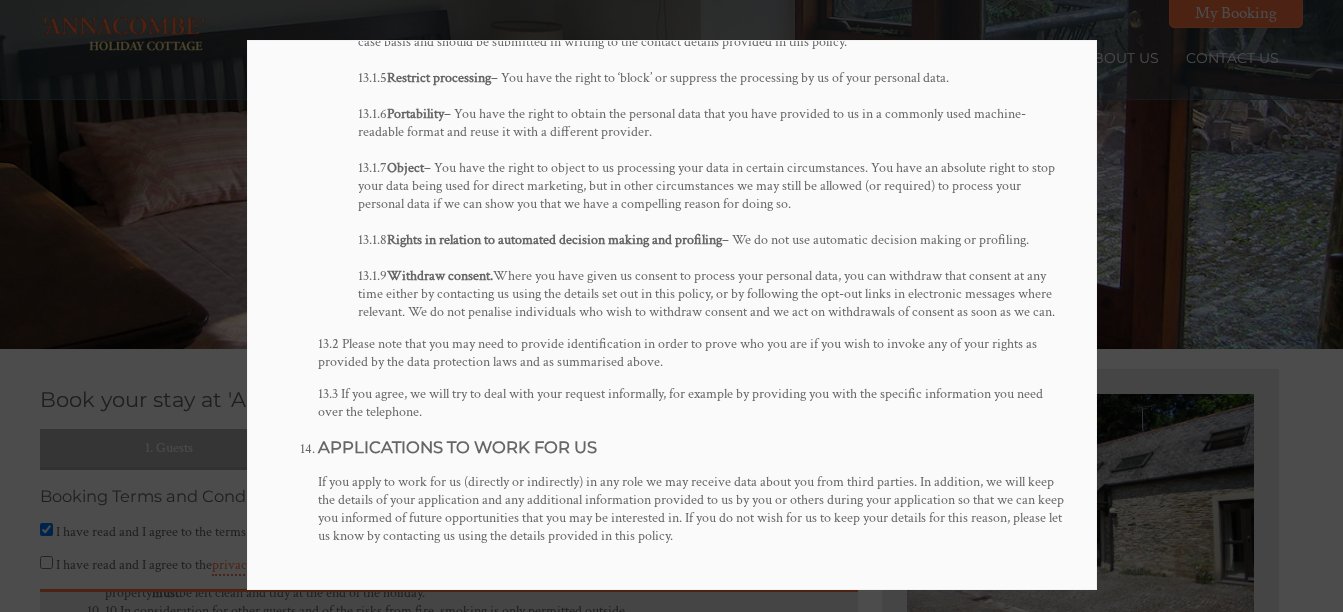 click at bounding box center [671, 306] 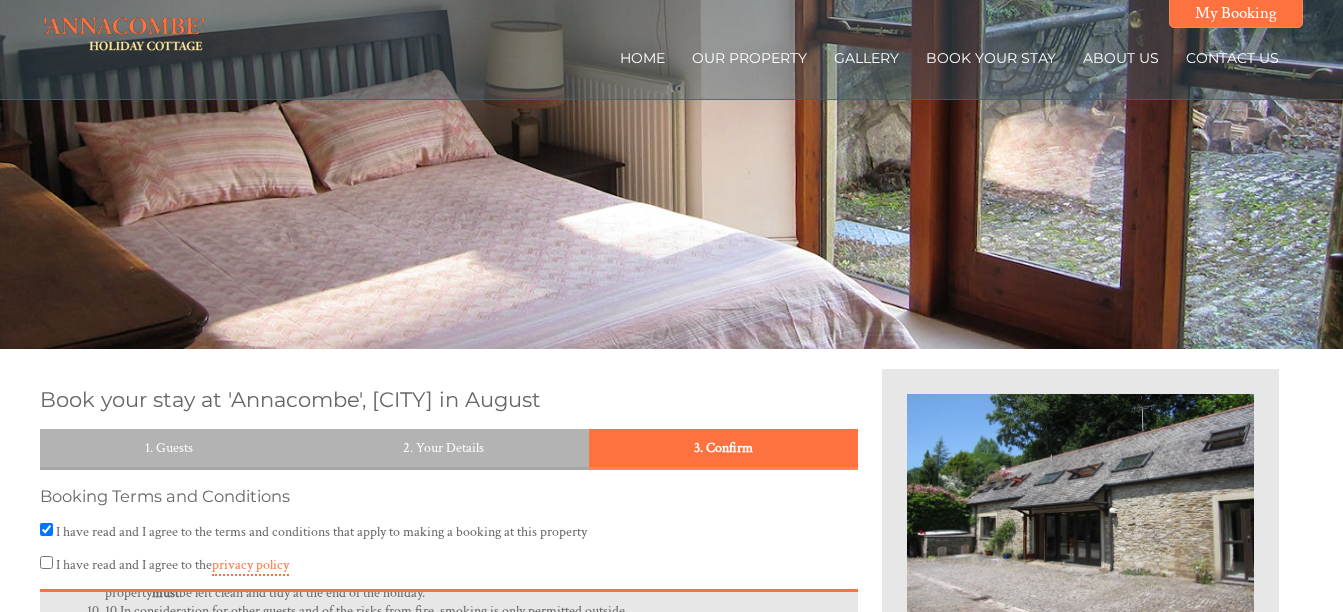 click at bounding box center [671, 174] 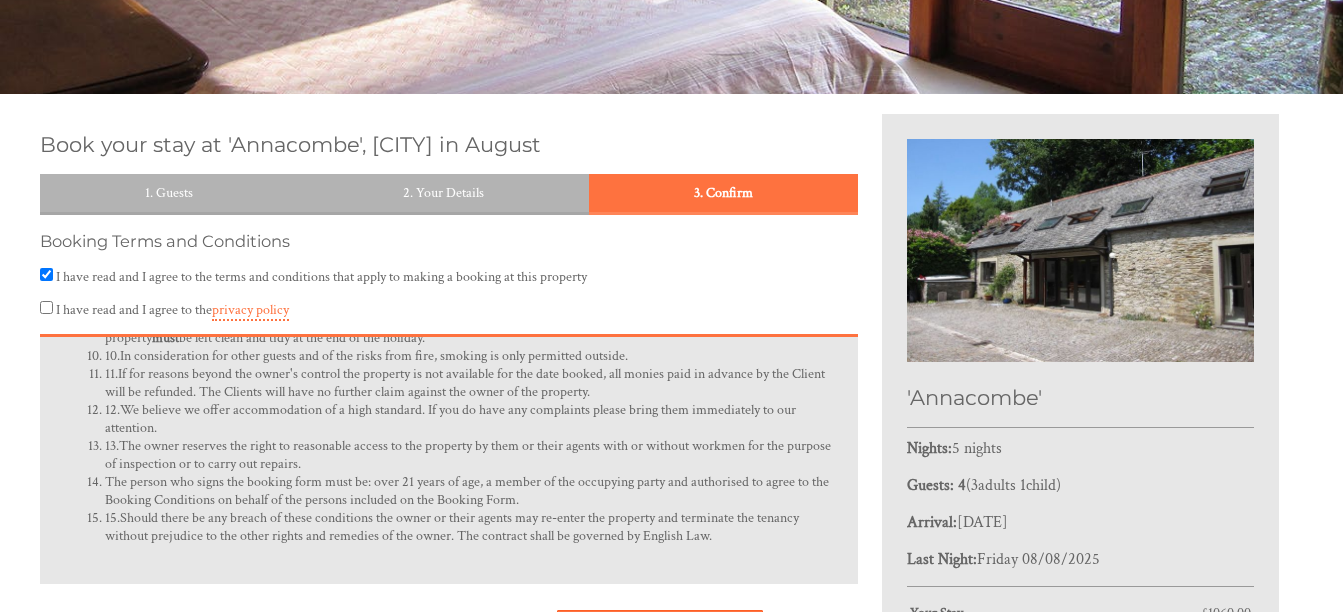 scroll, scrollTop: 256, scrollLeft: 0, axis: vertical 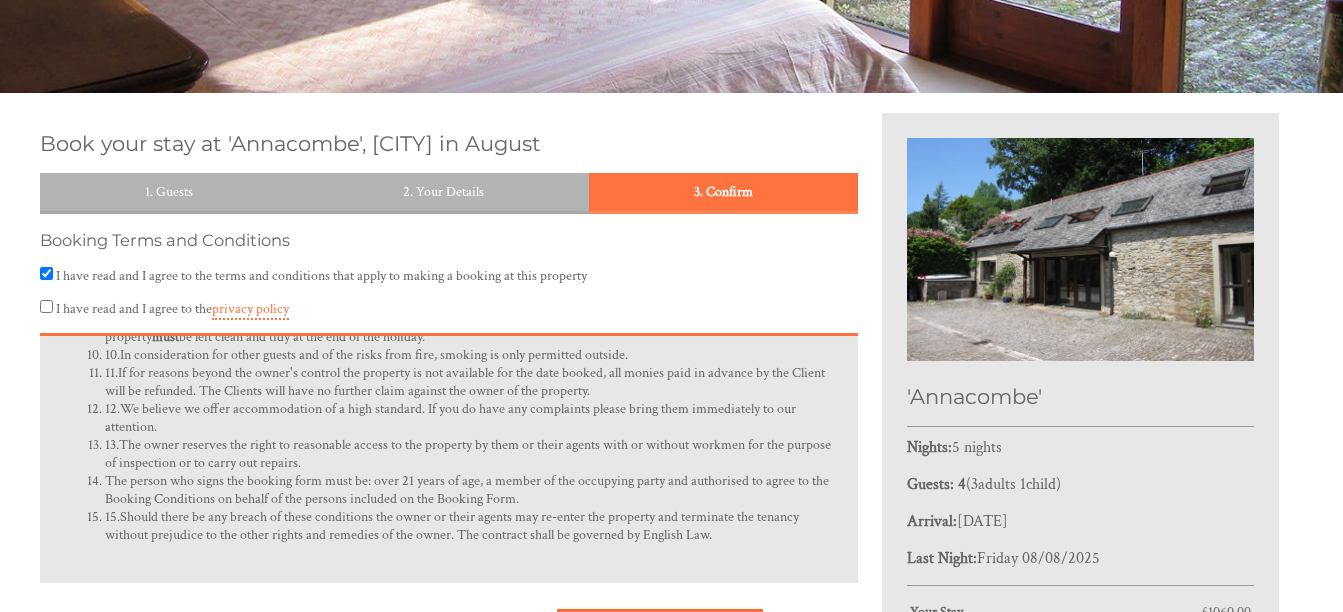 click on "I have read and I agree to the  privacy policy" at bounding box center (46, 306) 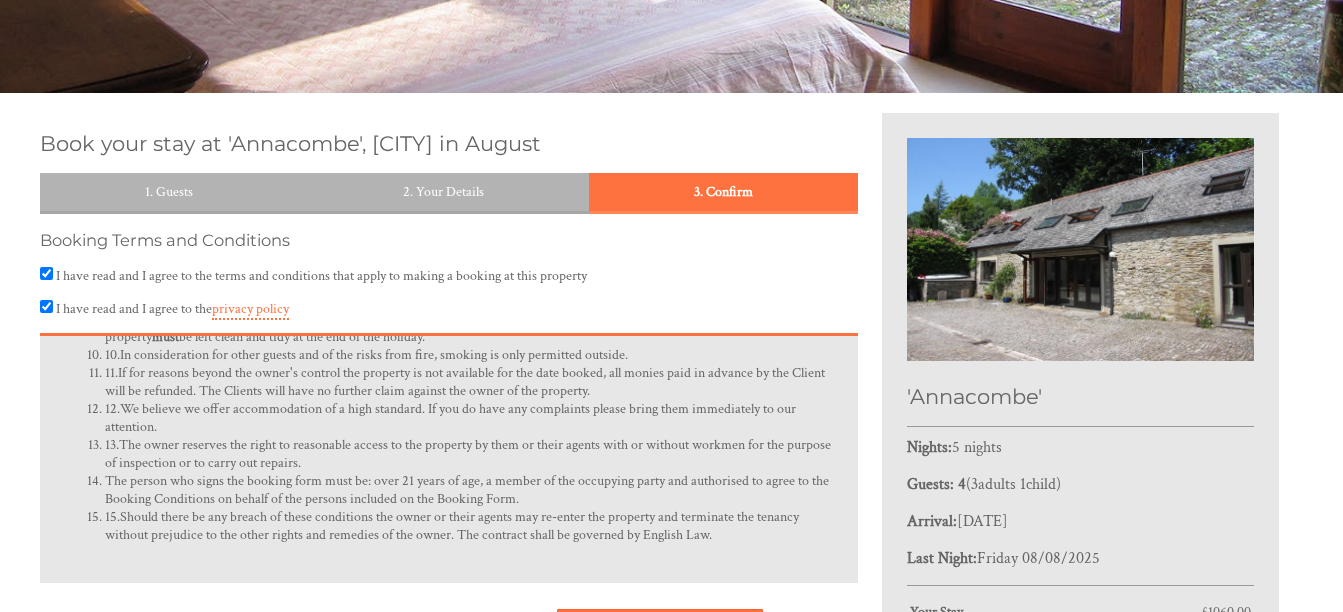 scroll, scrollTop: 590, scrollLeft: 0, axis: vertical 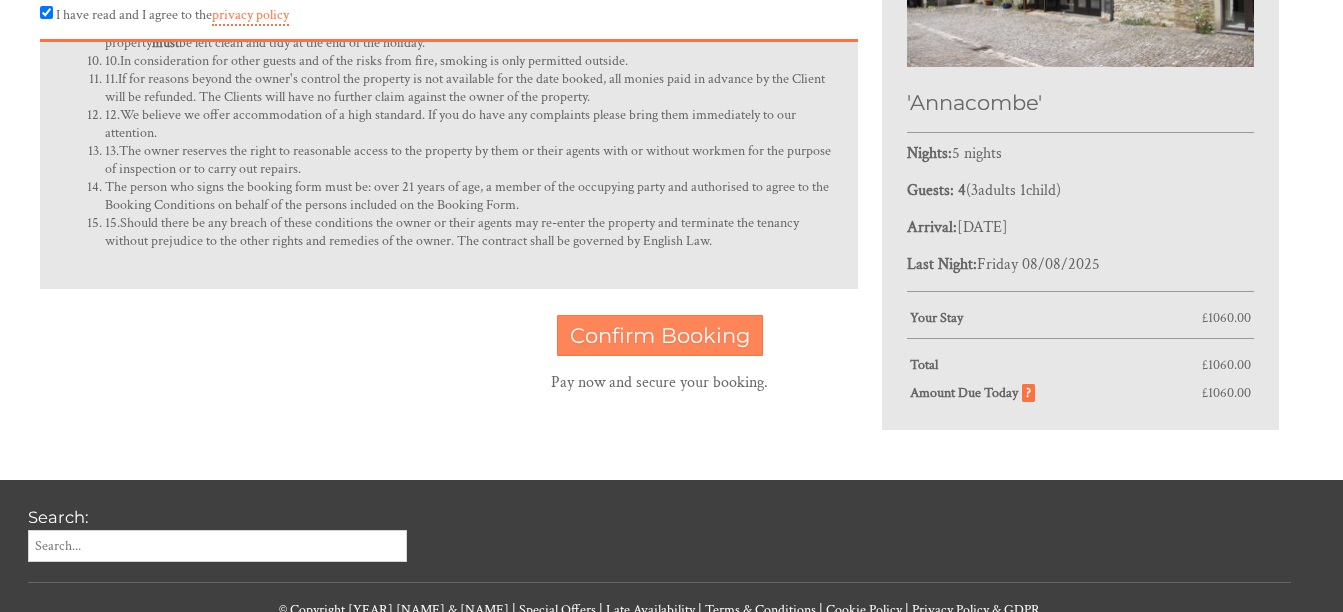 click on "Confirm Booking" at bounding box center (660, 335) 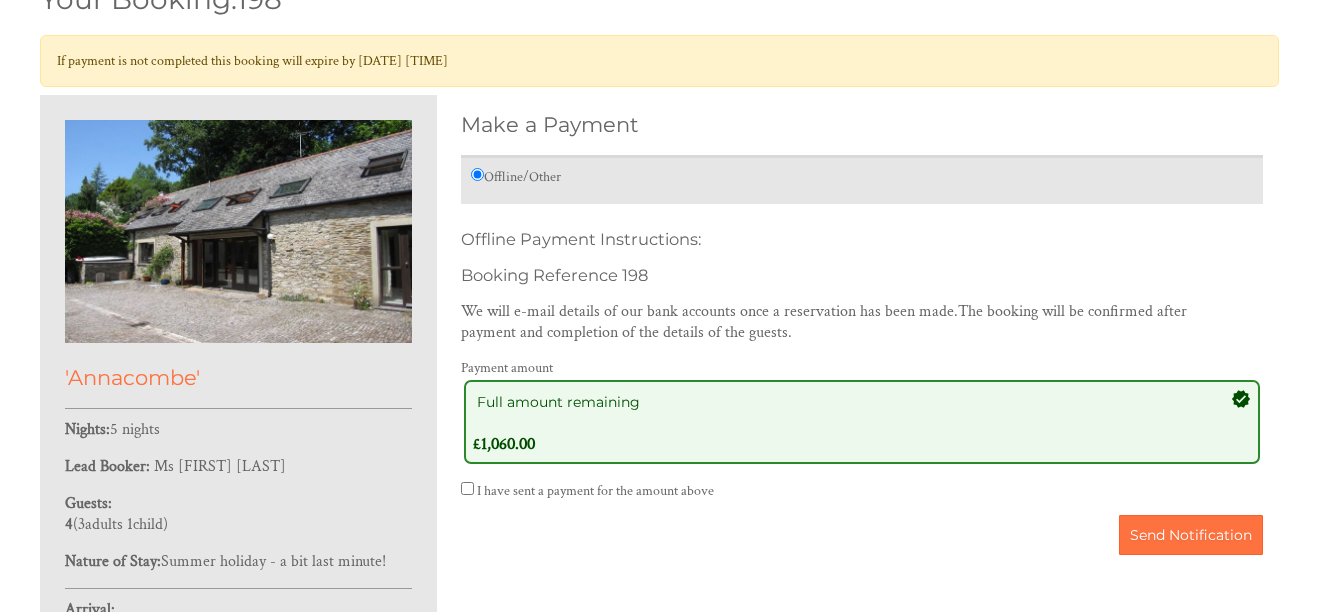 scroll, scrollTop: 497, scrollLeft: 0, axis: vertical 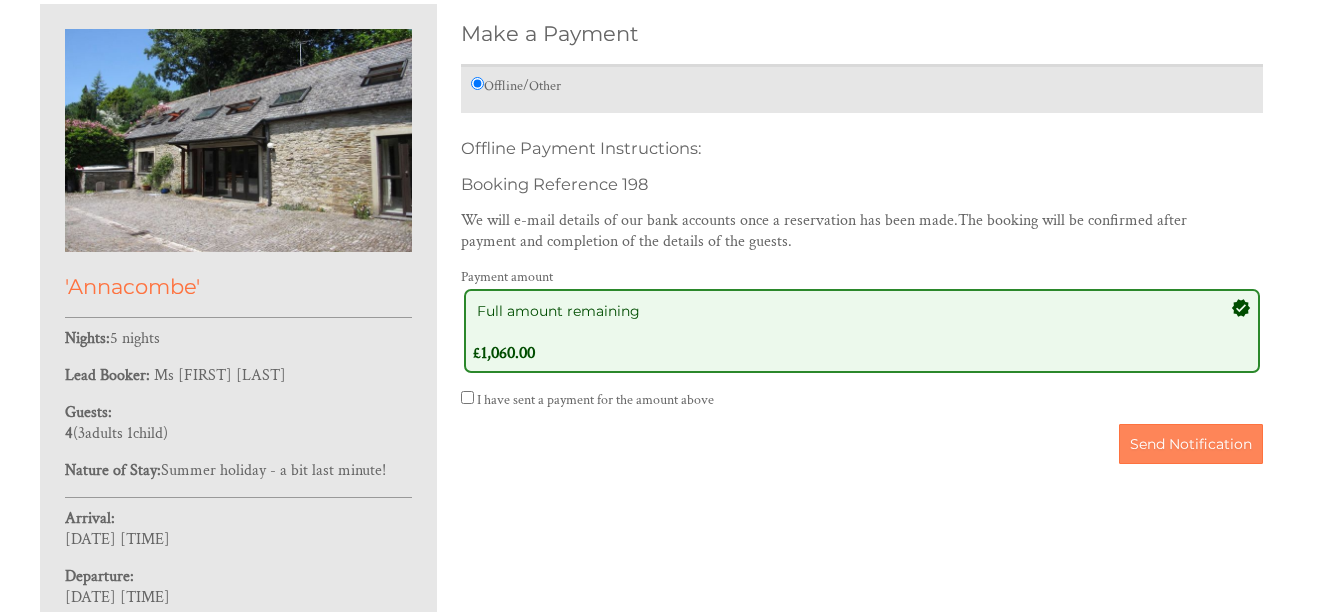 click on "Send Notification" at bounding box center (1191, 444) 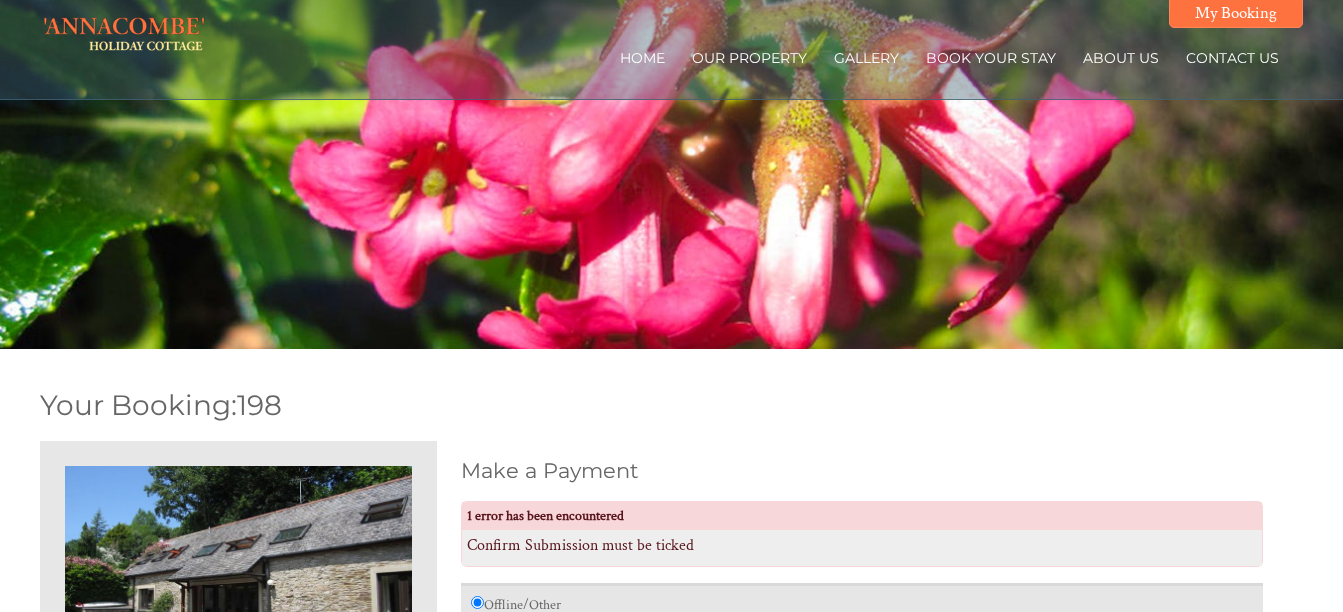 scroll, scrollTop: 501, scrollLeft: 0, axis: vertical 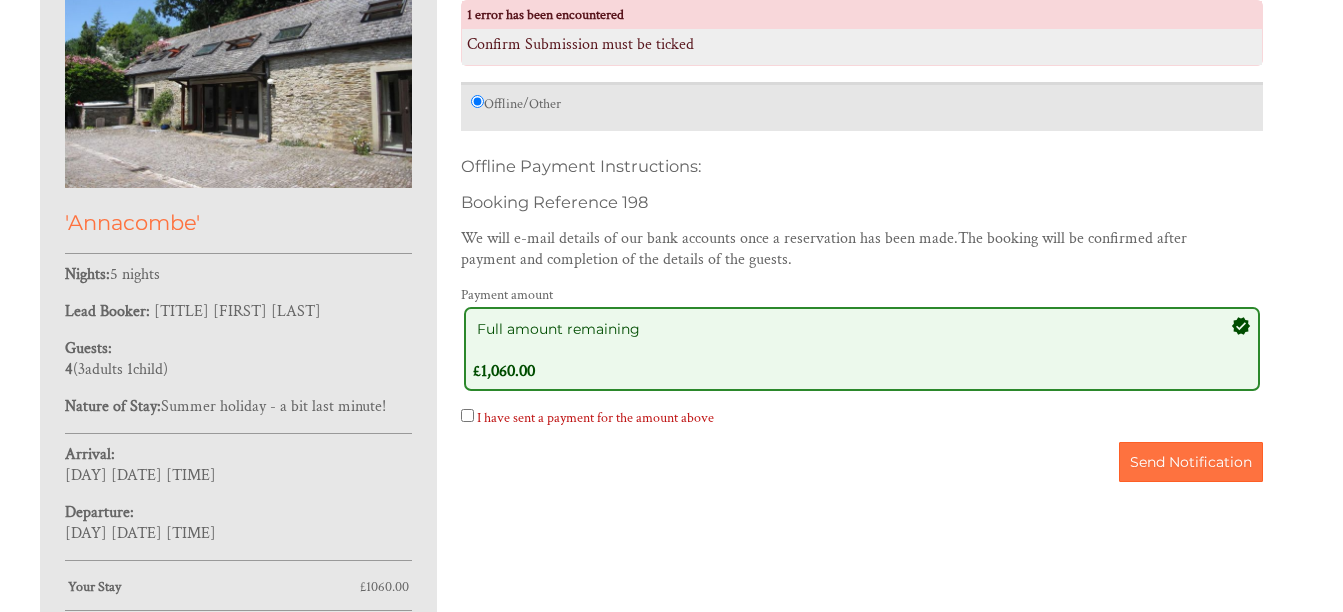 click on "I have sent a payment for the amount above" at bounding box center (467, 415) 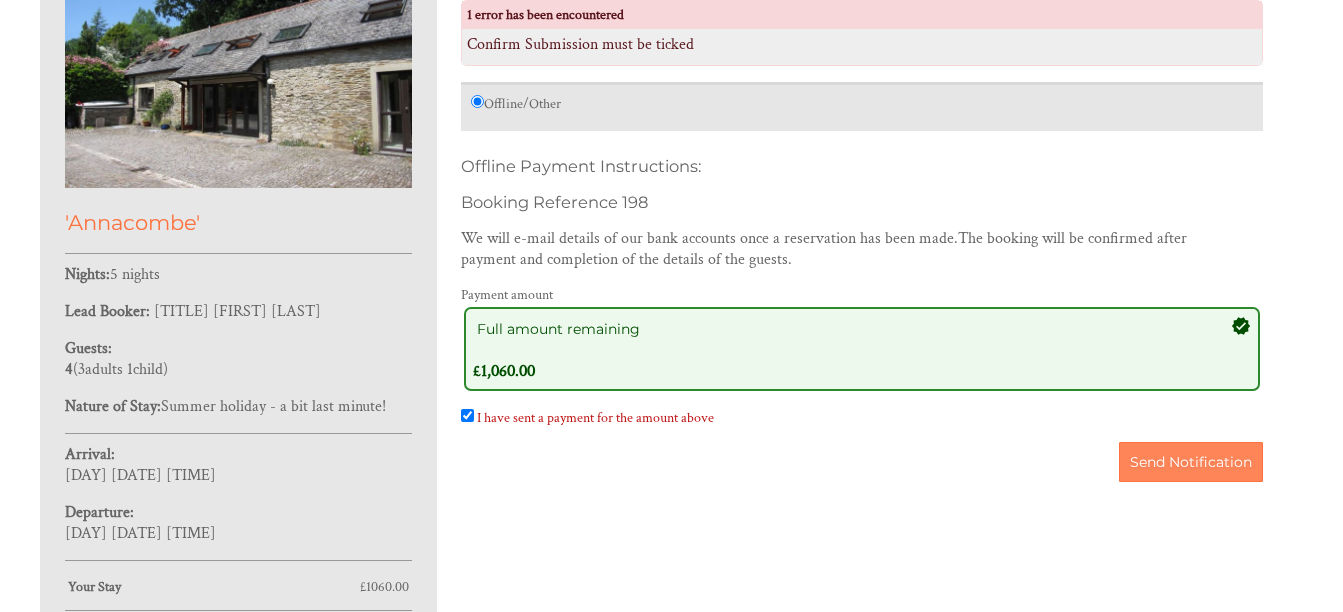 click on "Send Notification" at bounding box center (1191, 462) 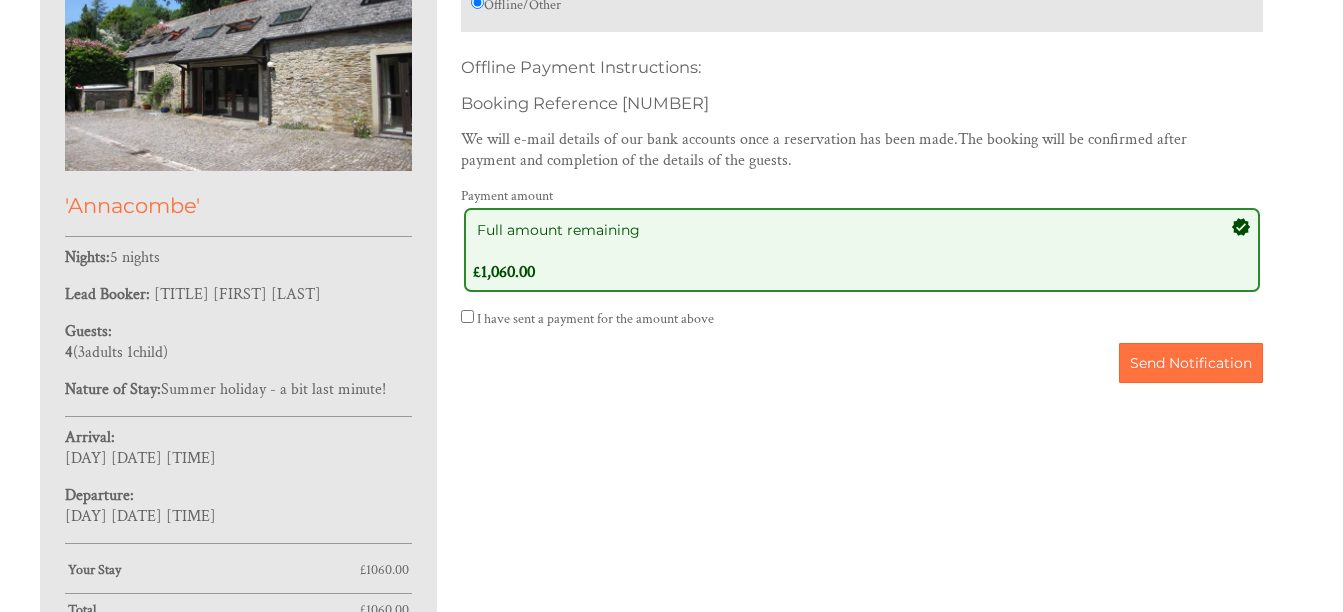 scroll, scrollTop: 520, scrollLeft: 0, axis: vertical 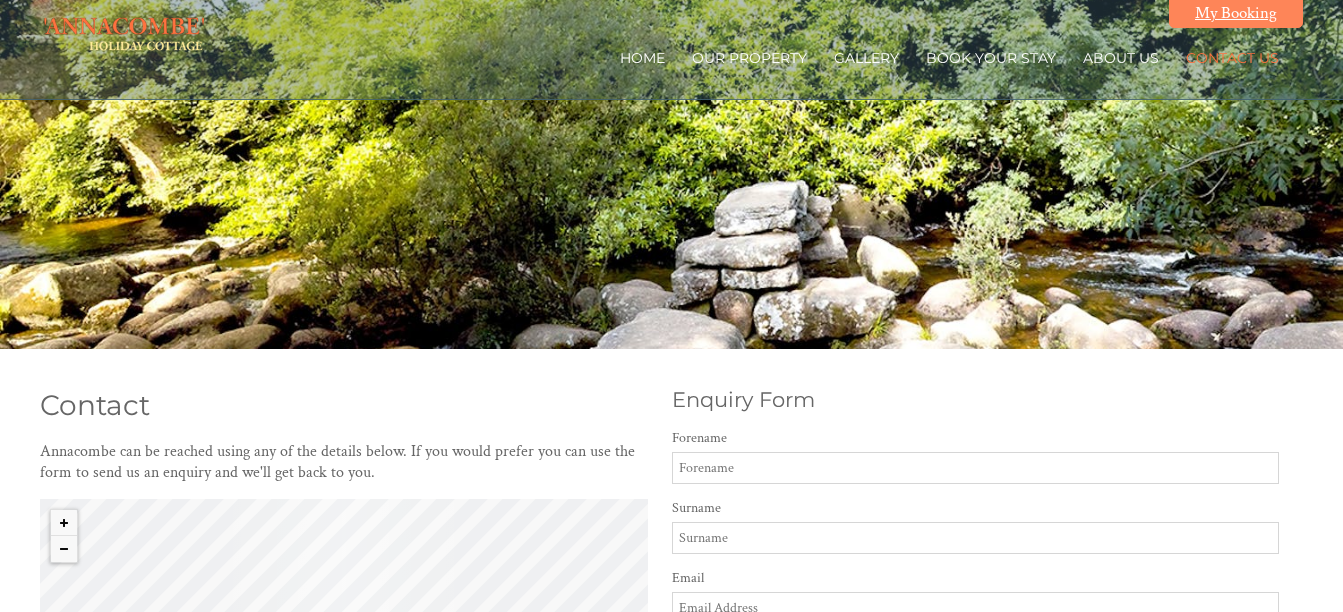 click on "My Booking" at bounding box center [1236, 13] 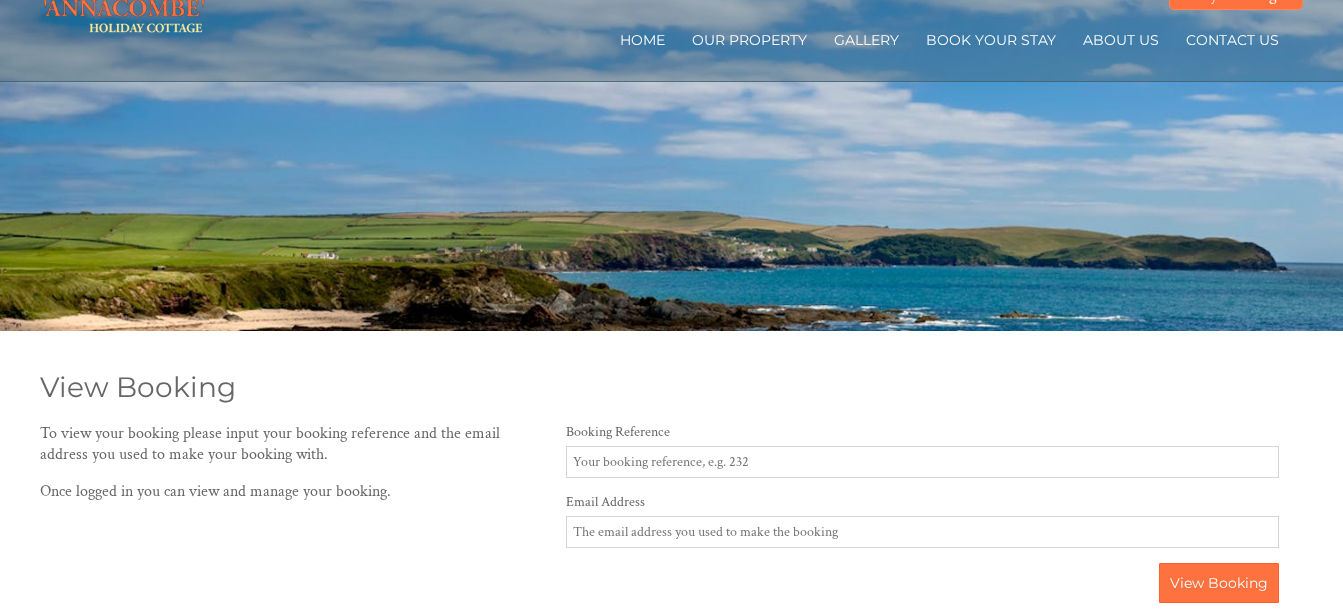 scroll, scrollTop: 0, scrollLeft: 0, axis: both 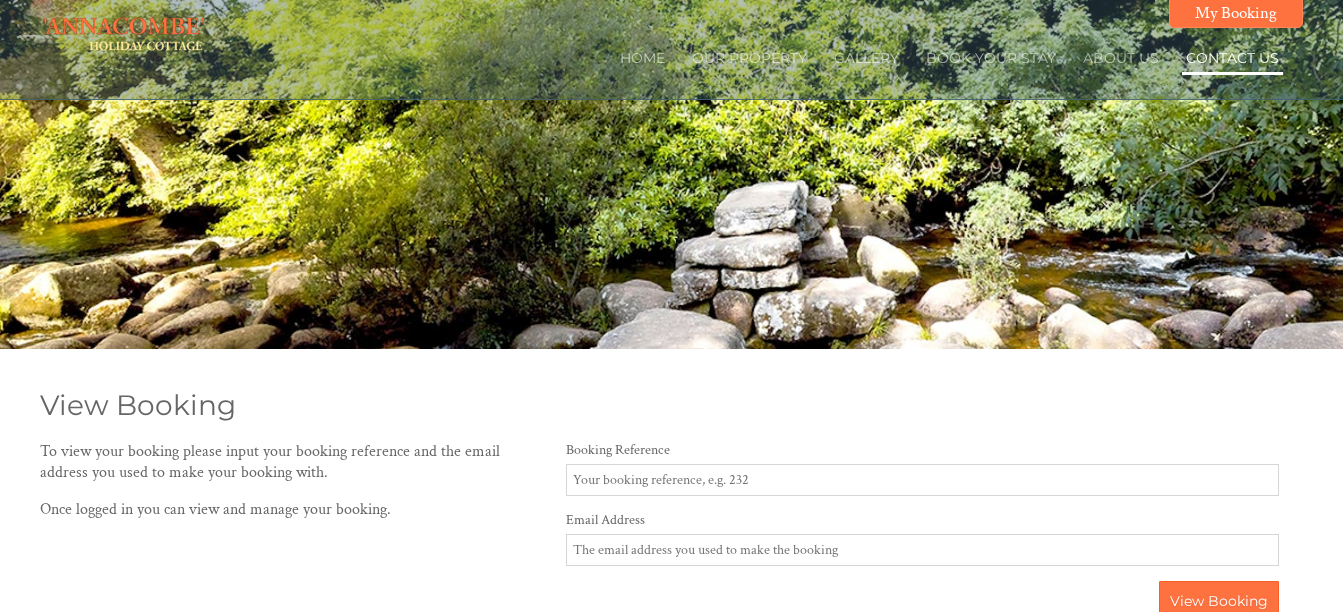 click on "Contact Us" at bounding box center (1232, 58) 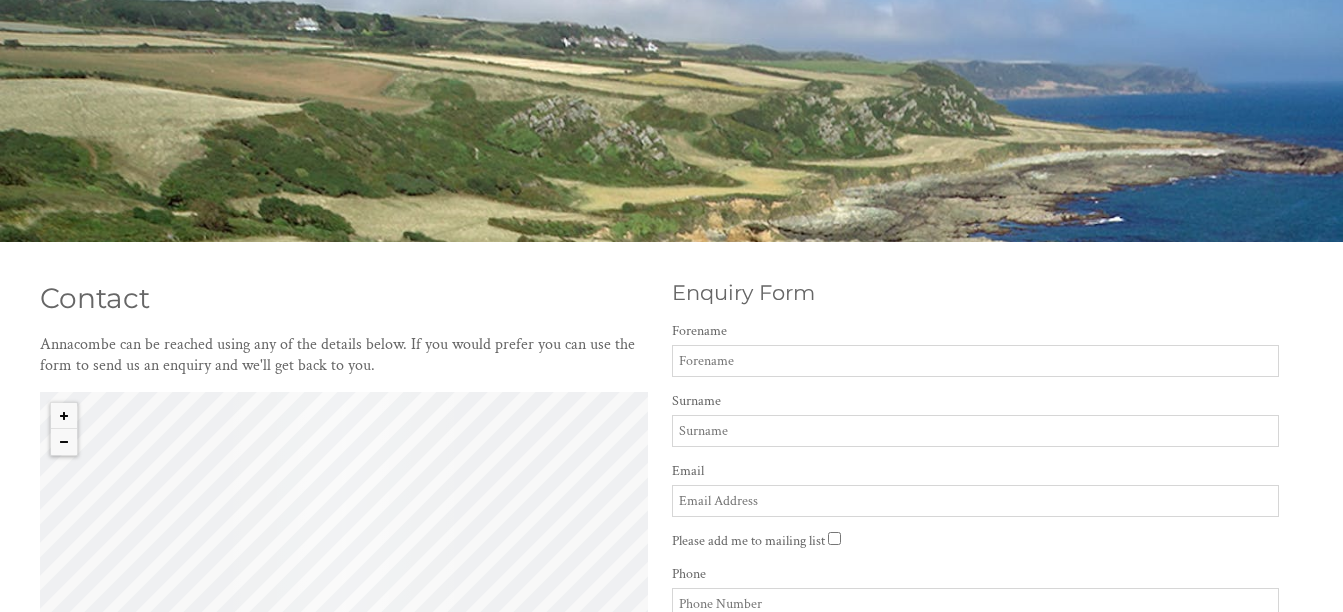 scroll, scrollTop: 0, scrollLeft: 0, axis: both 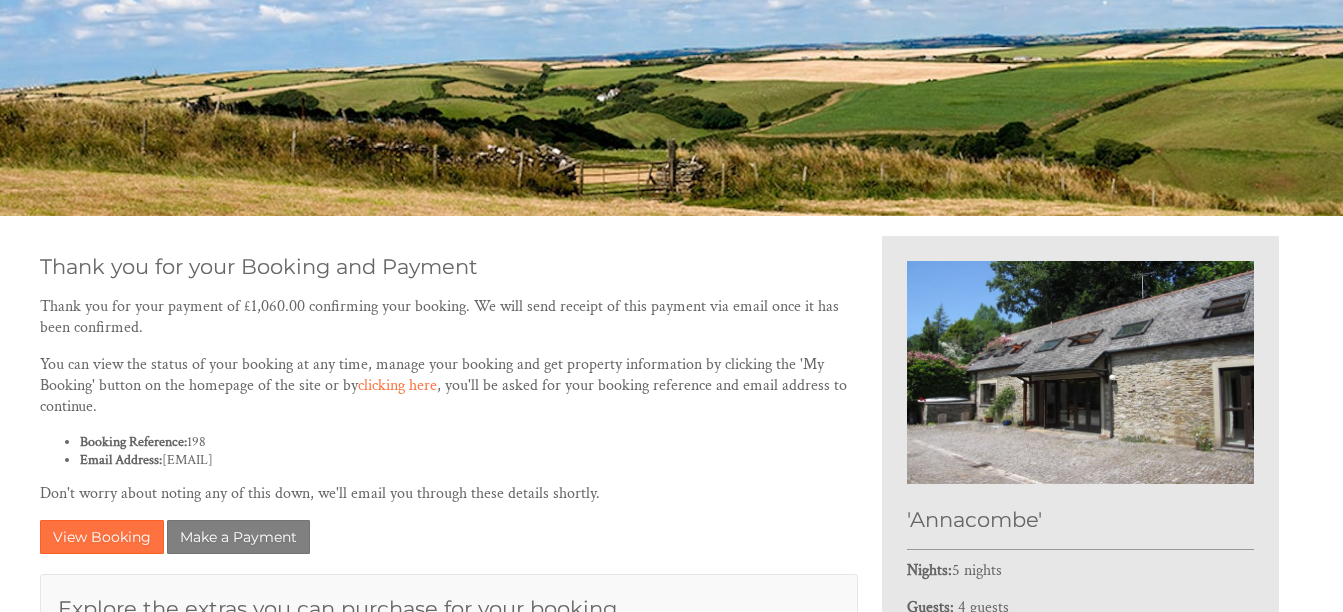 click on "Thank you for your Booking and Payment
Thank you for your payment of £1,060.00
confirming your booking.
We will send receipt of this payment via email once it has been confirmed.
You can view the status of your booking at any time, manage your booking and get property information by clicking the 'My Booking' button on the homepage of the site or by  clicking here , you'll be asked for your booking reference and email address to continue.
Booking Reference:   198
Email Address:   [EMAIL]
Don't worry about noting any of this down, we'll email you through these details shortly.
View Booking
Make a Payment
Explore the extras you can purchase for your booking
Explore Extras" at bounding box center (449, 494) 